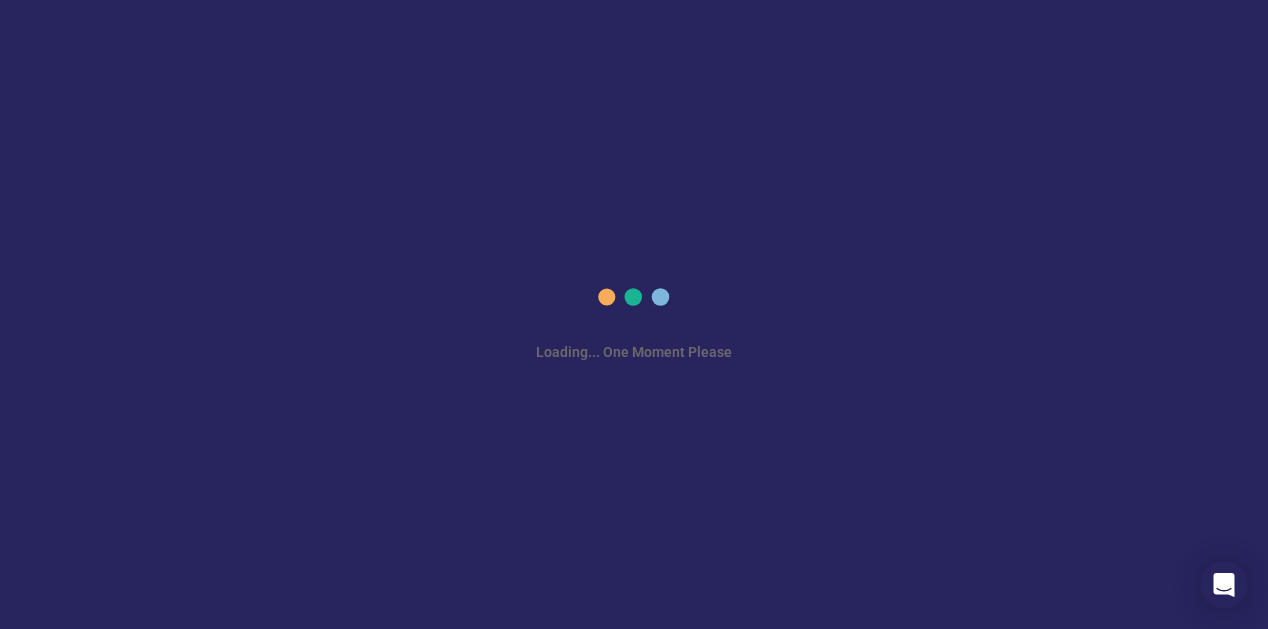 scroll, scrollTop: 0, scrollLeft: 0, axis: both 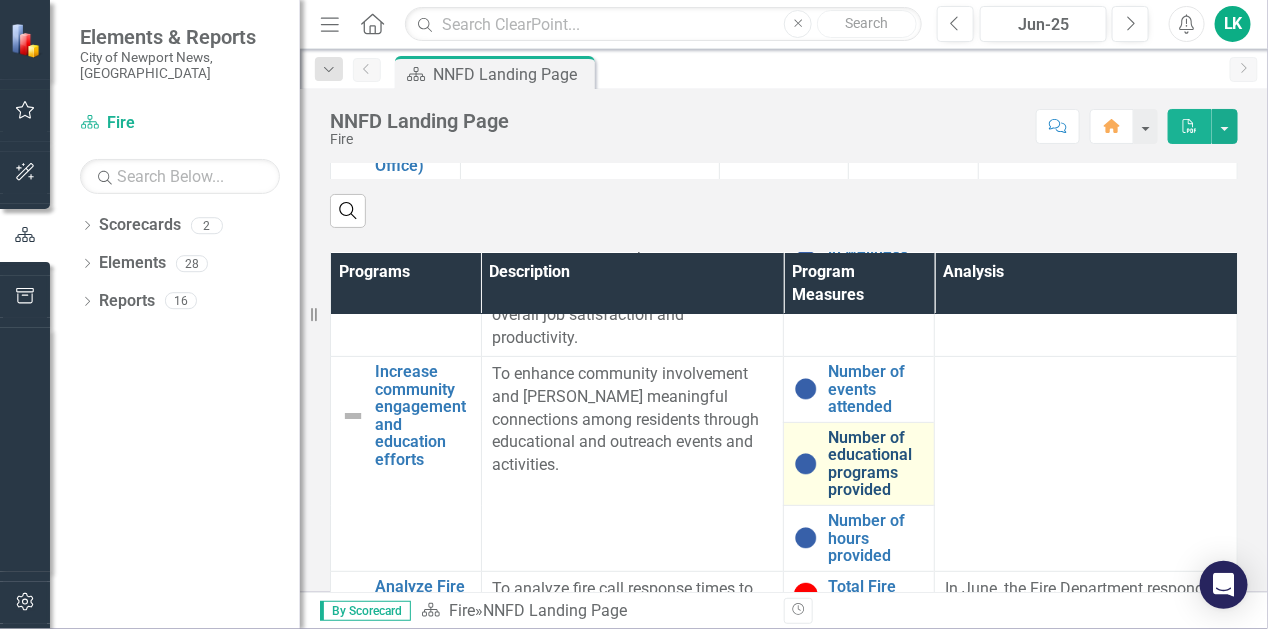 click on "Number of educational programs provided" at bounding box center [876, 464] 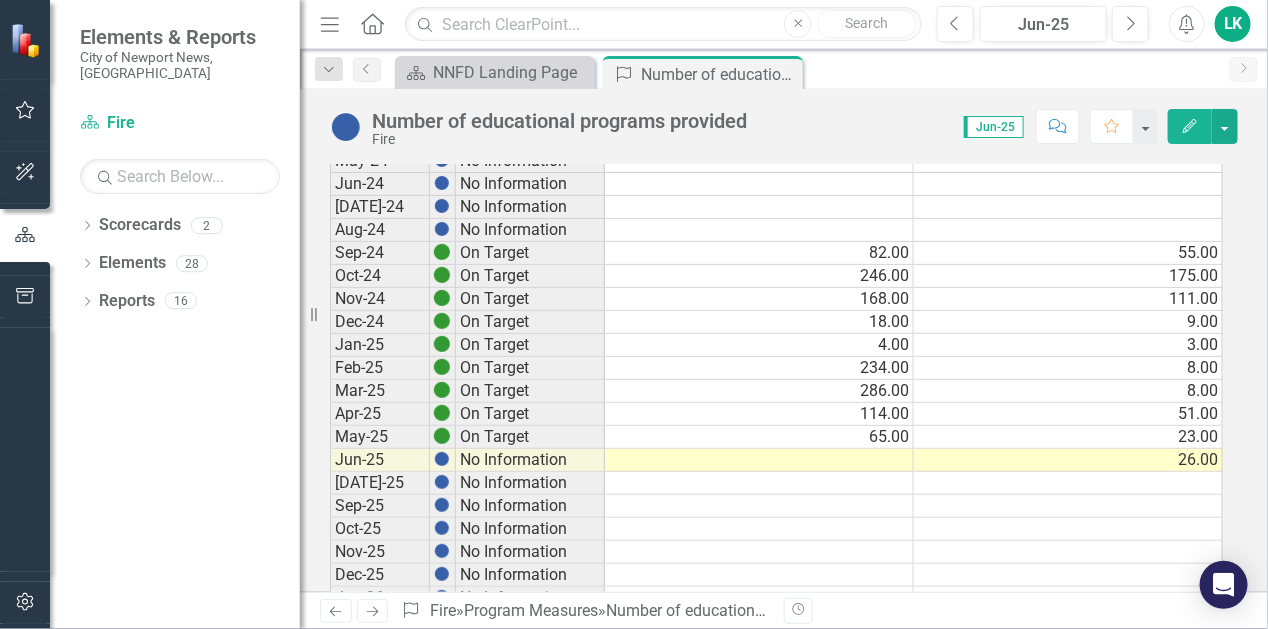 scroll, scrollTop: 500, scrollLeft: 0, axis: vertical 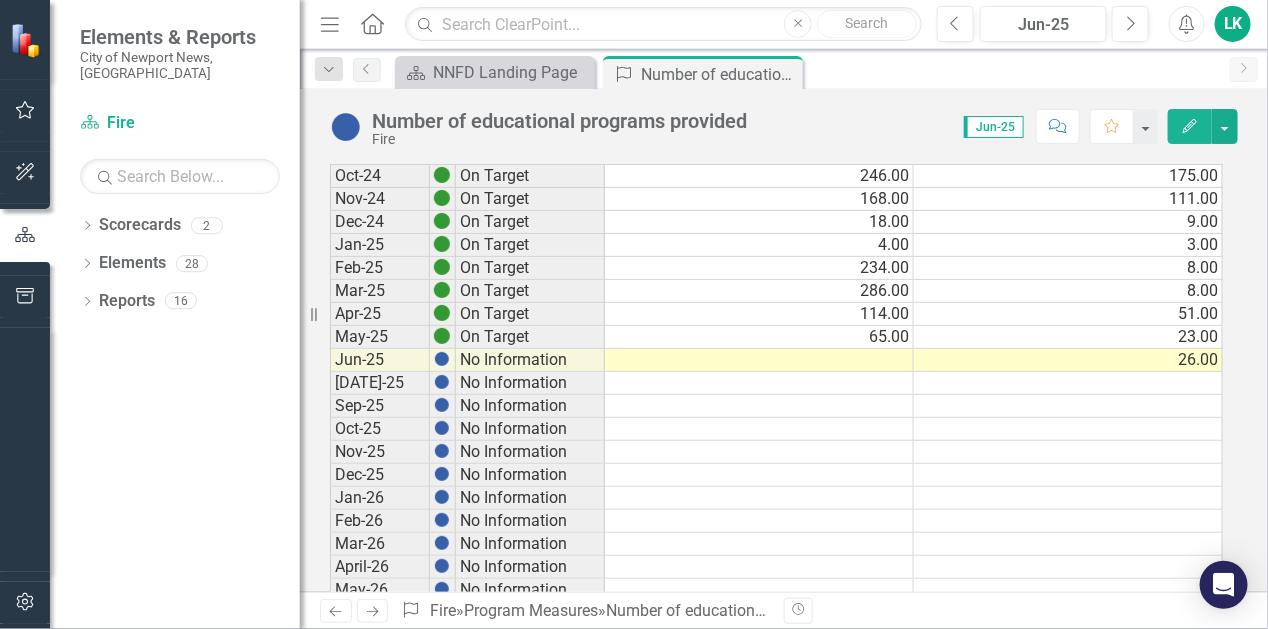 click at bounding box center [1068, 383] 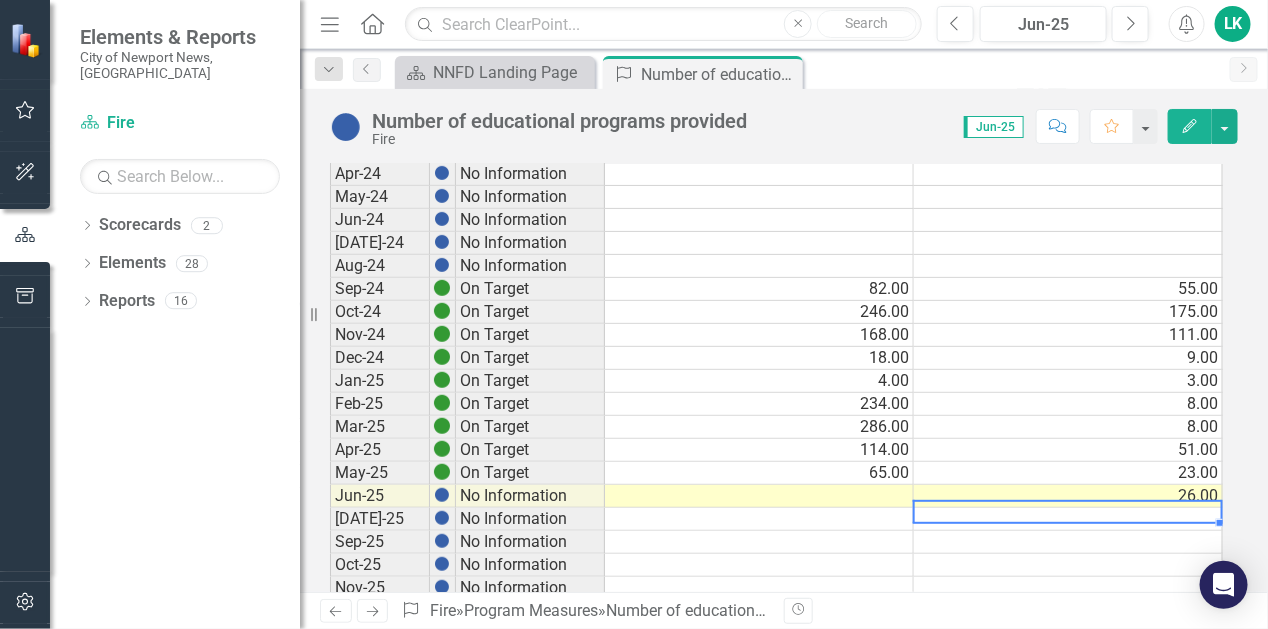 scroll, scrollTop: 400, scrollLeft: 0, axis: vertical 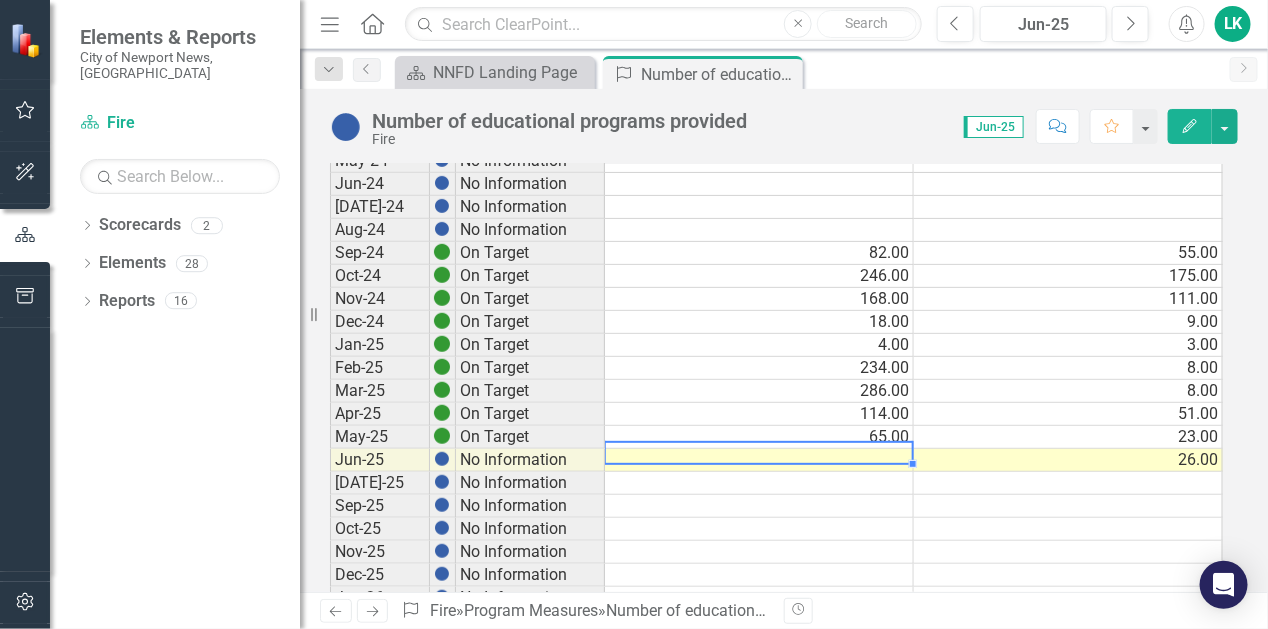 click at bounding box center (759, 460) 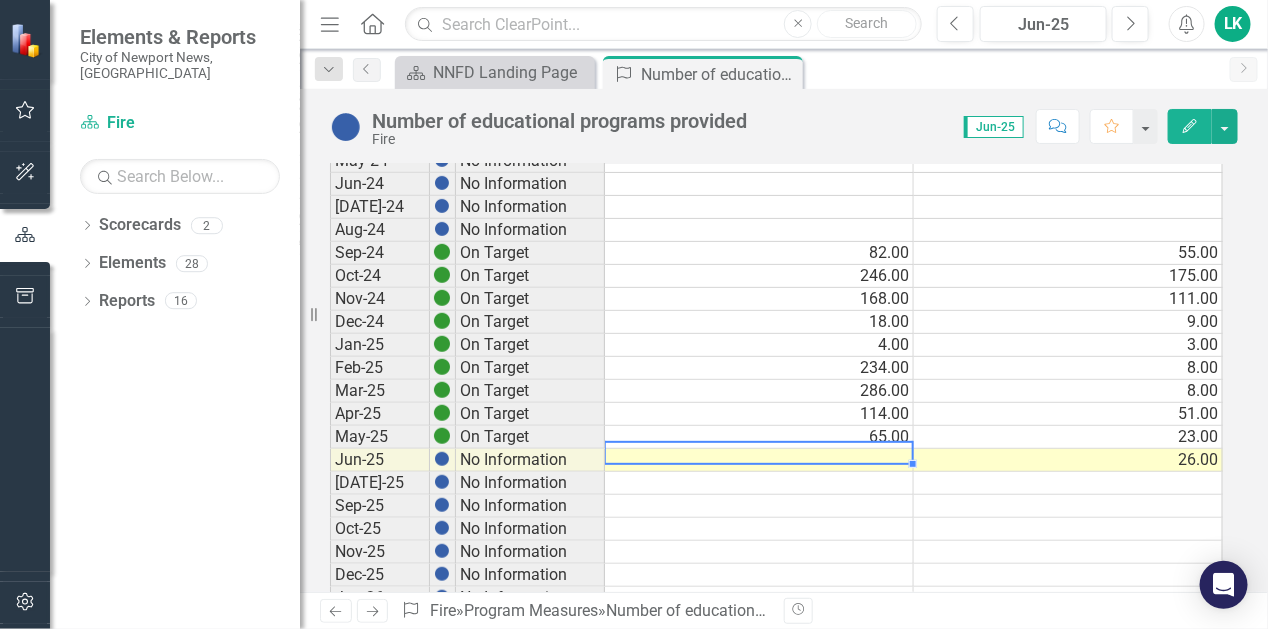 click at bounding box center [759, 460] 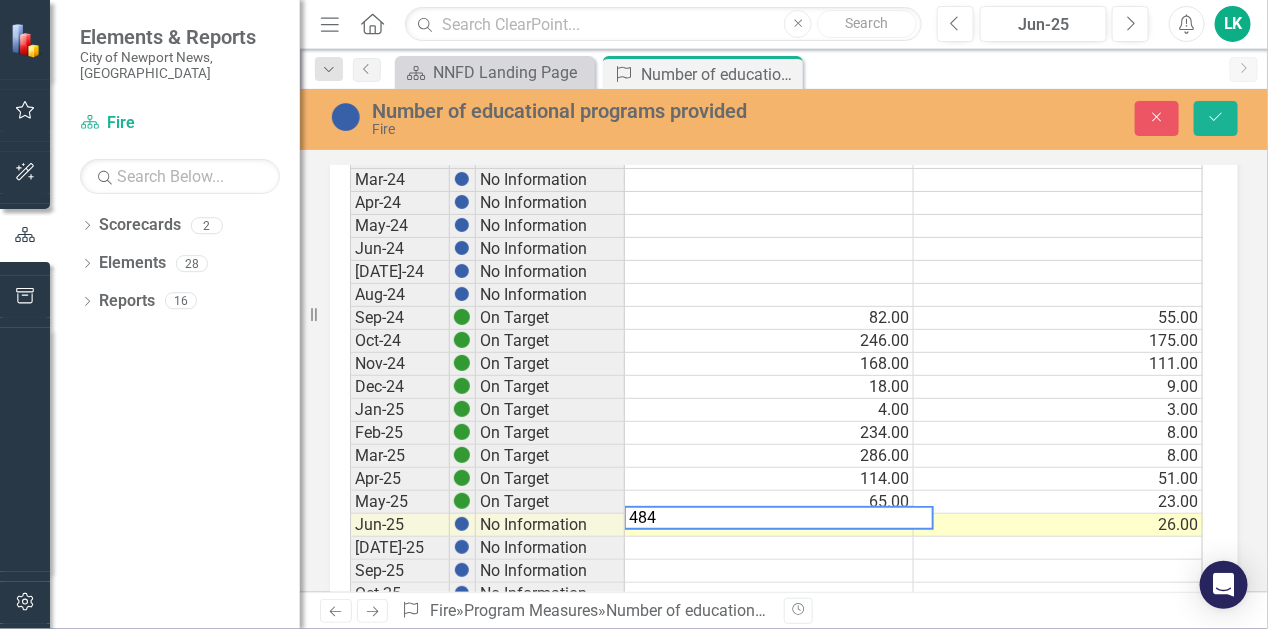 type on "484" 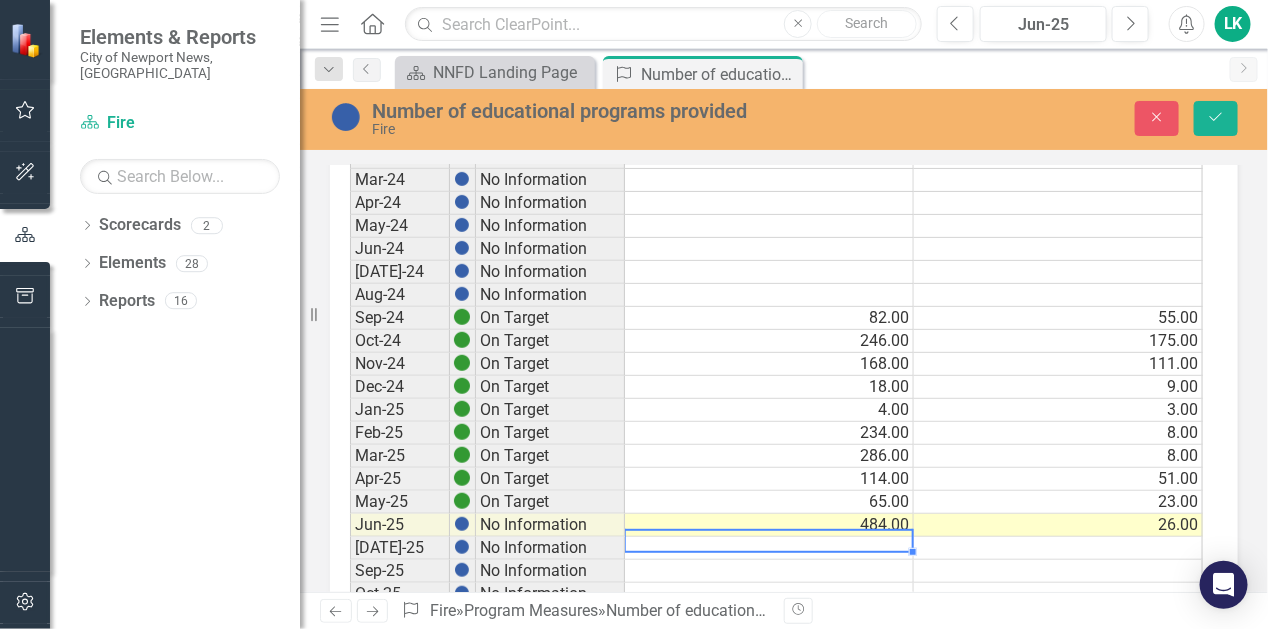 type 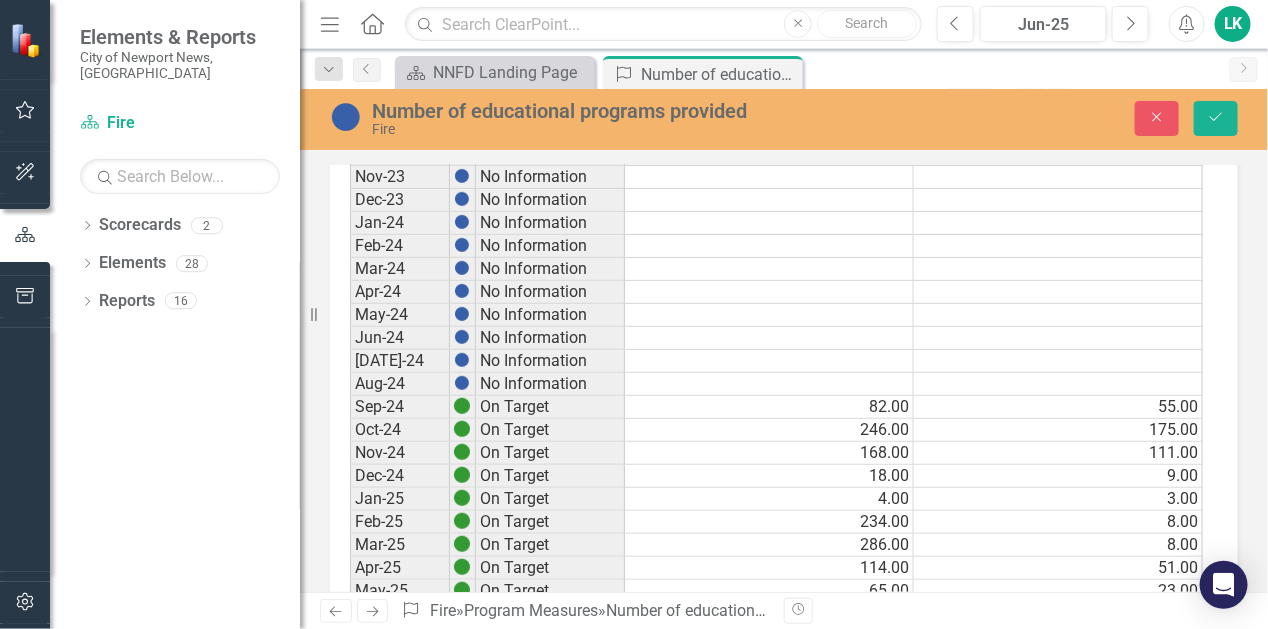 scroll, scrollTop: 200, scrollLeft: 0, axis: vertical 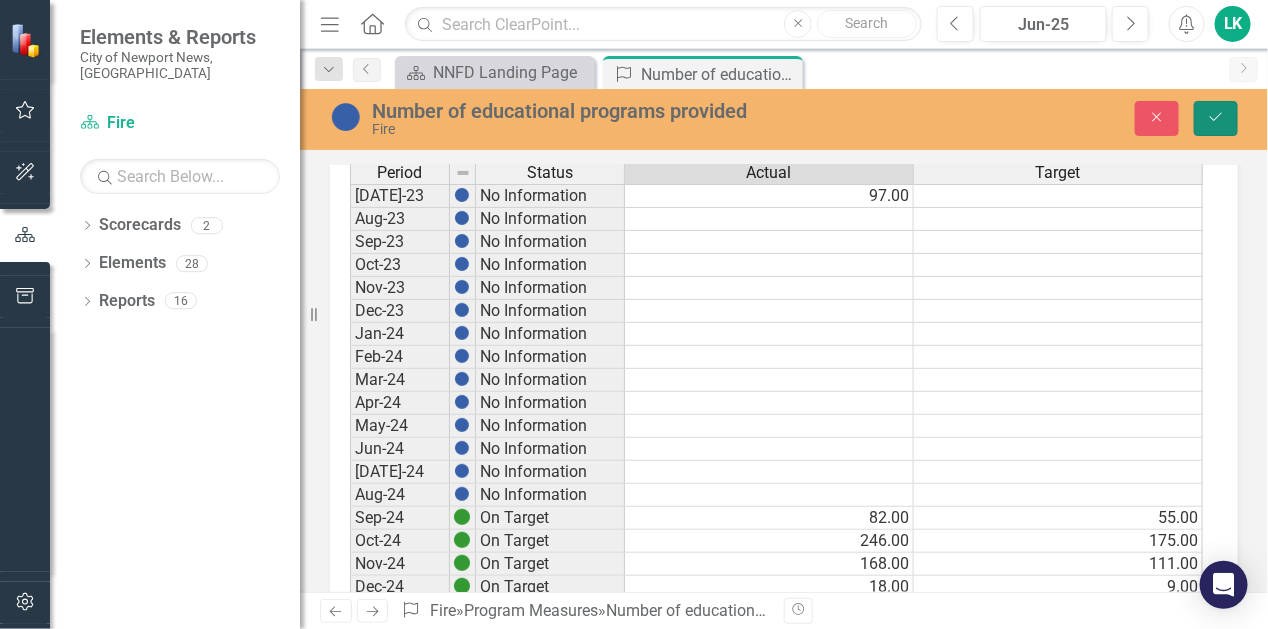 click on "Save" at bounding box center (1216, 118) 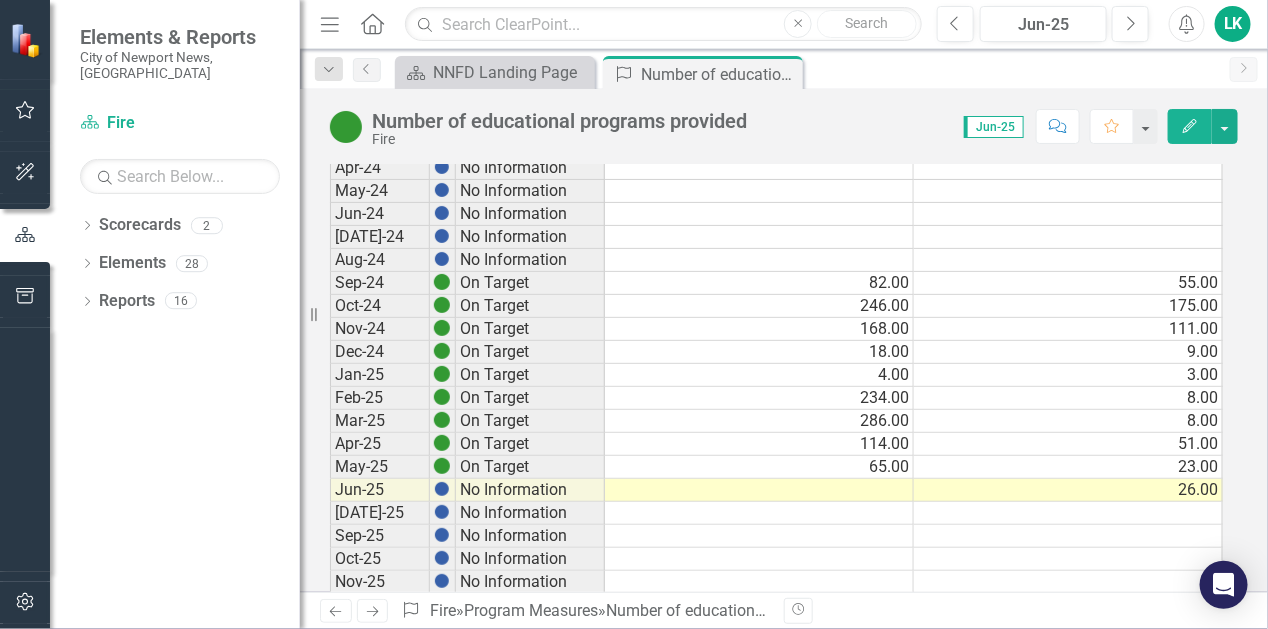 scroll, scrollTop: 400, scrollLeft: 0, axis: vertical 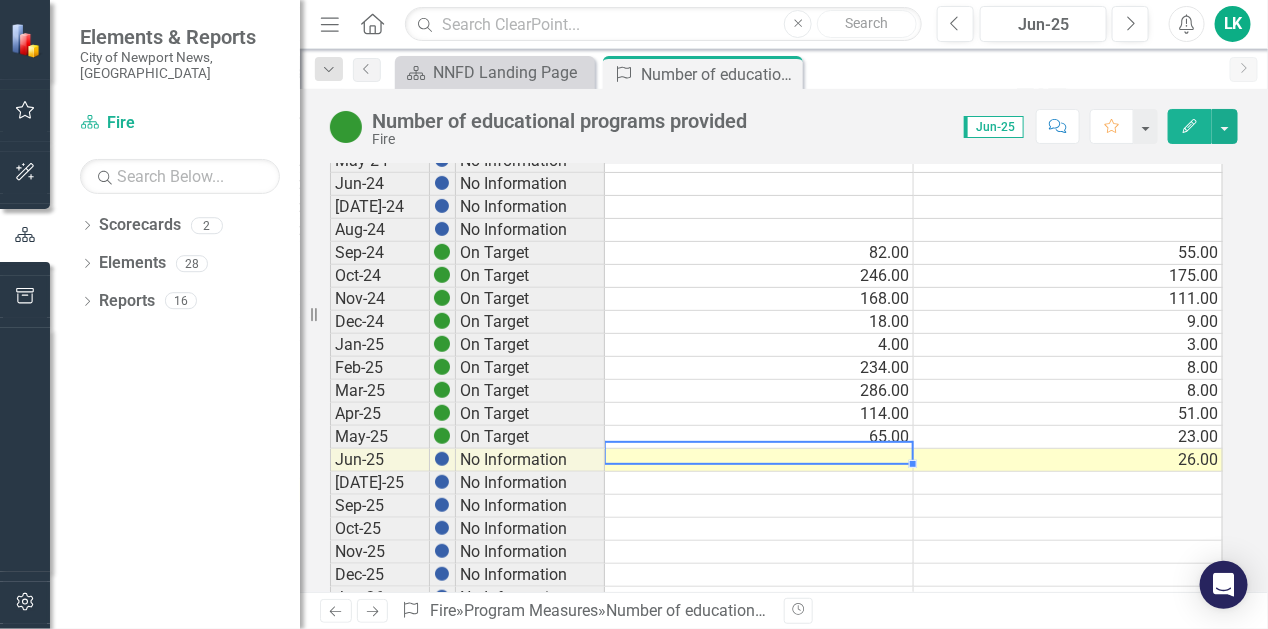 click at bounding box center [759, 460] 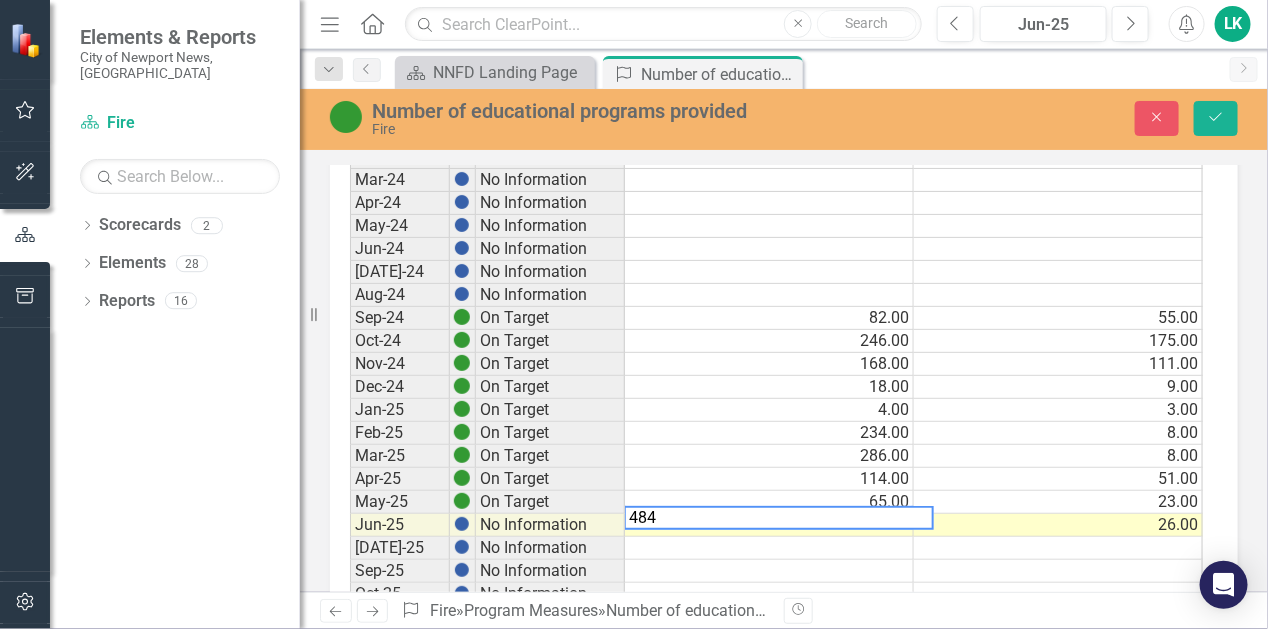 type on "484" 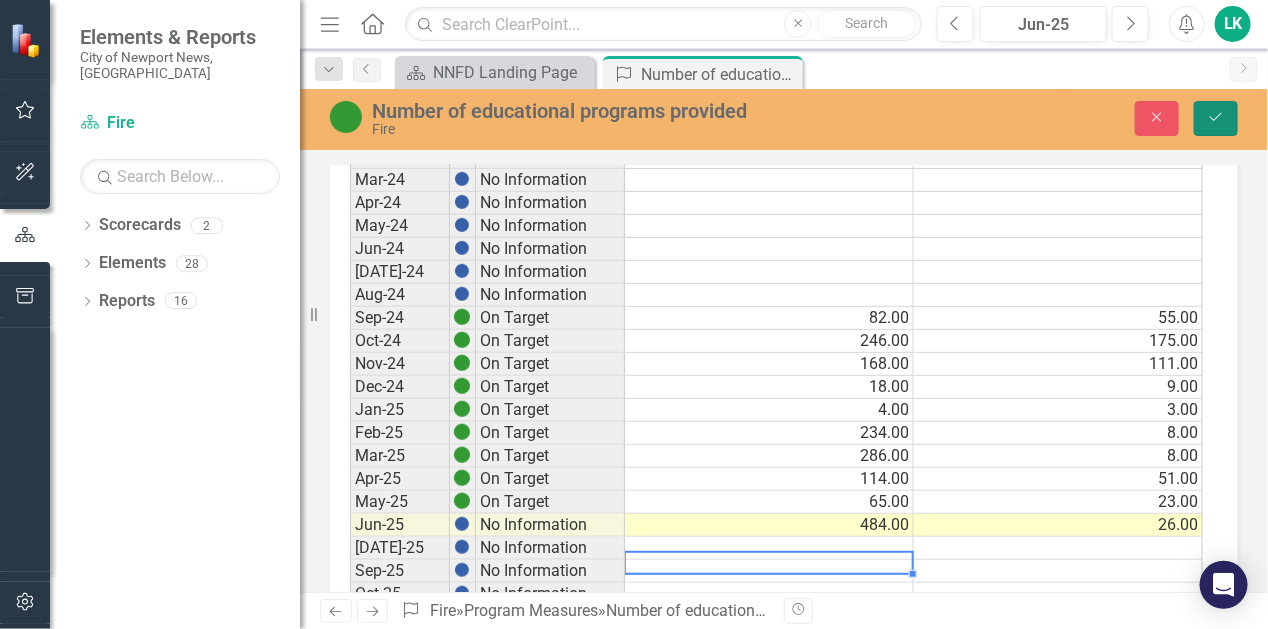 click on "Save" 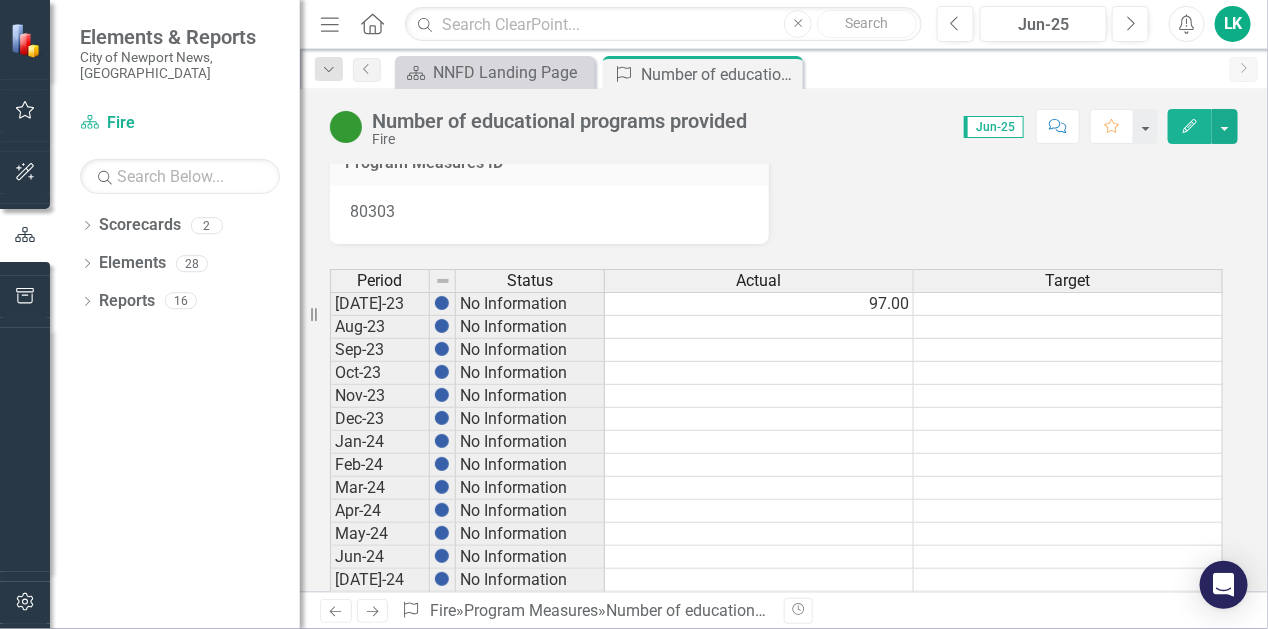scroll, scrollTop: 0, scrollLeft: 0, axis: both 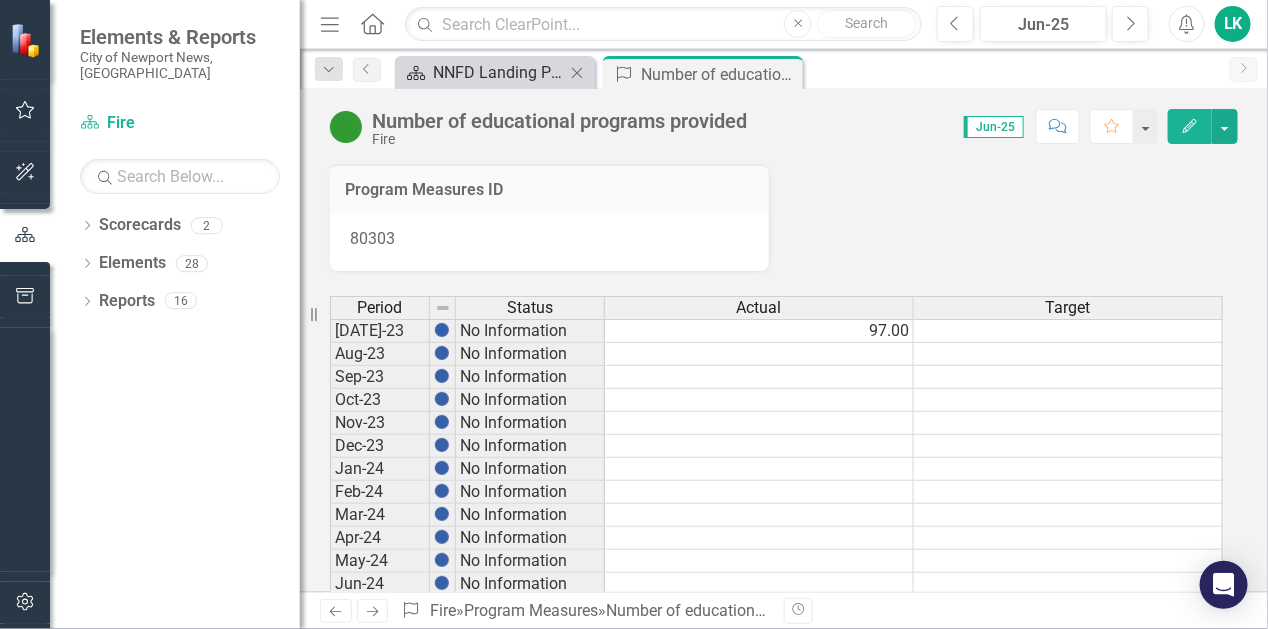 click on "NNFD Landing Page" at bounding box center [499, 72] 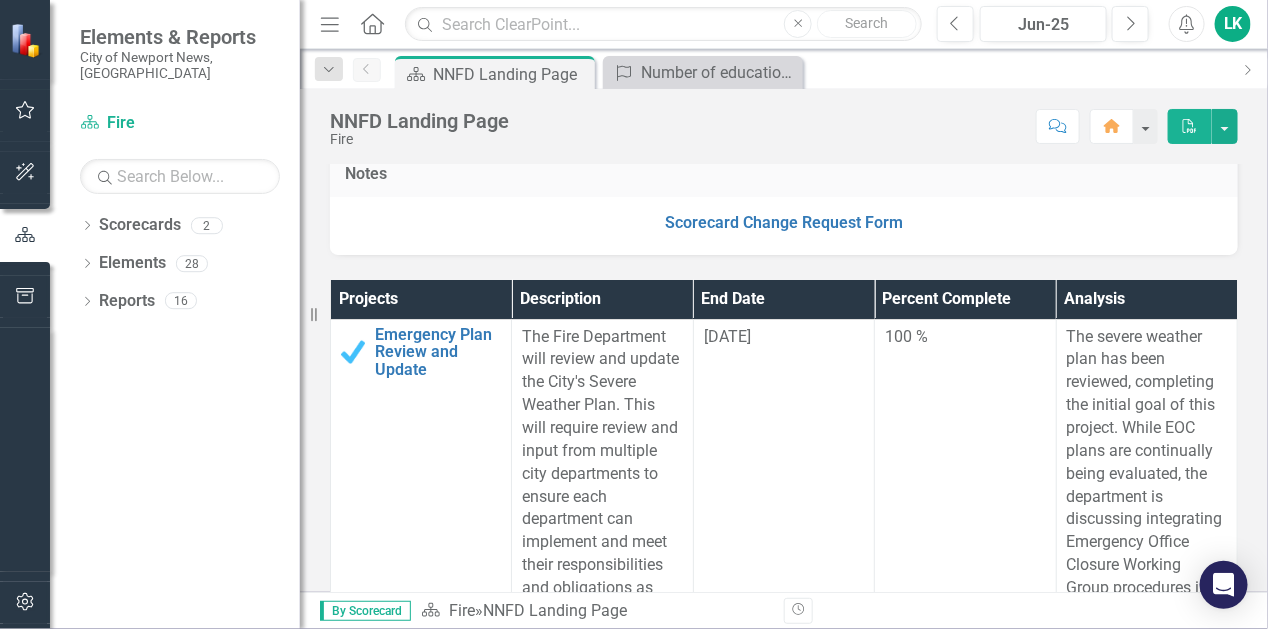 scroll, scrollTop: 500, scrollLeft: 0, axis: vertical 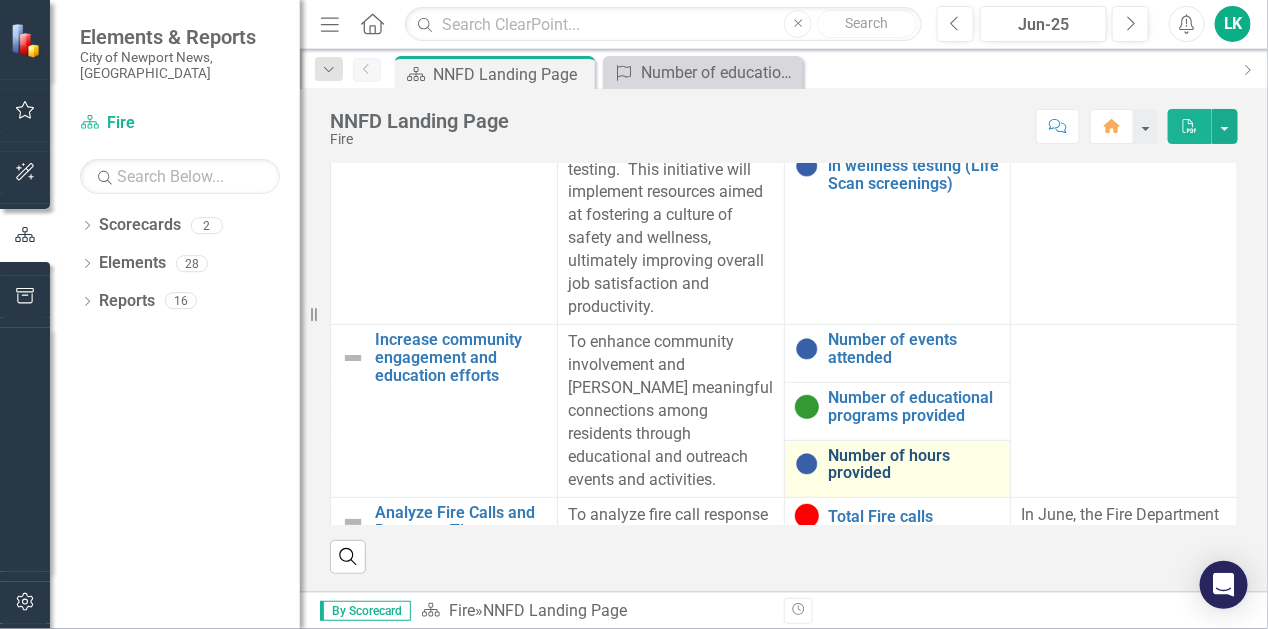 click on "Number of hours provided" at bounding box center [915, 464] 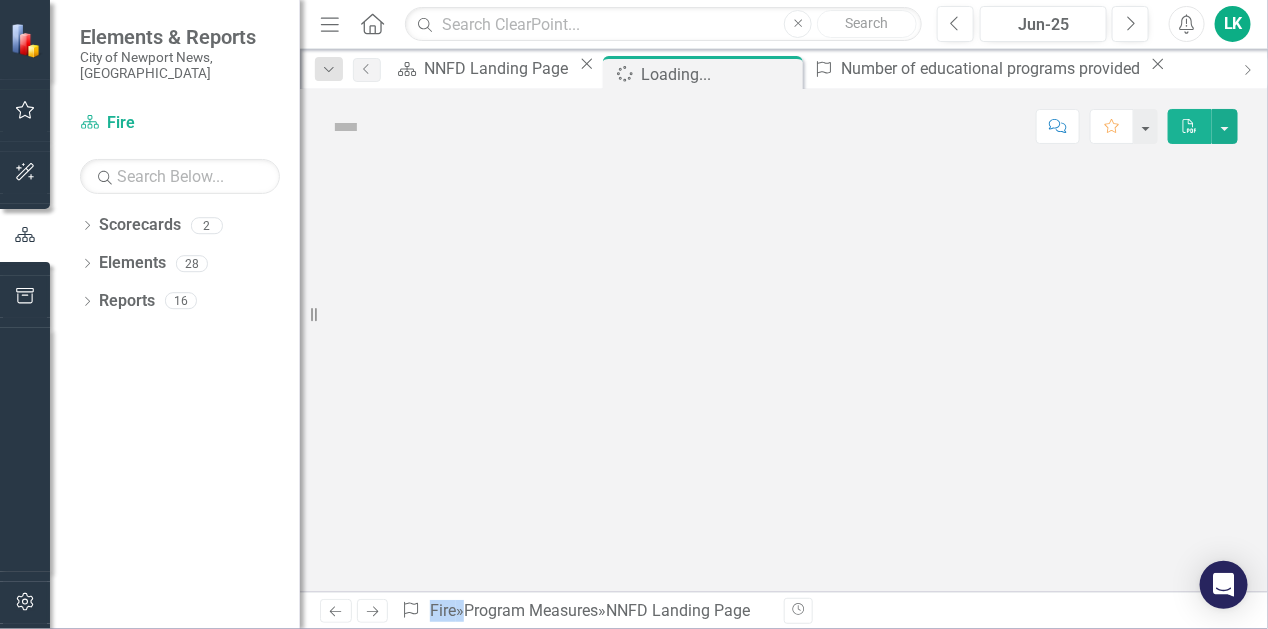 click at bounding box center [784, 378] 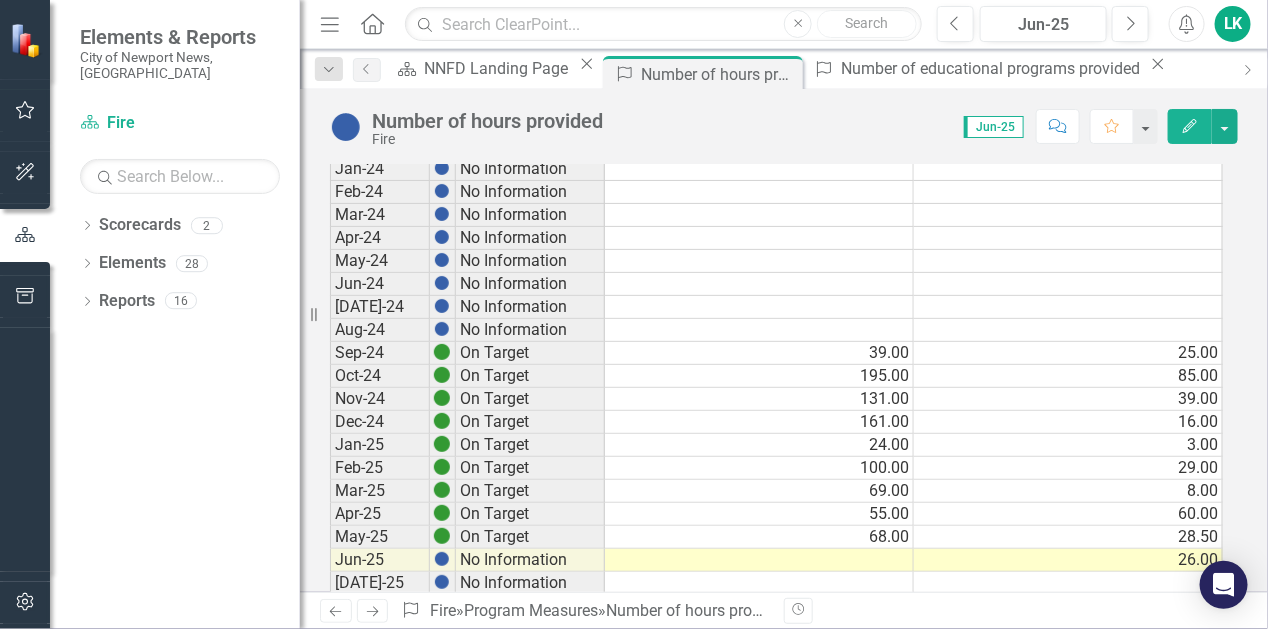 scroll, scrollTop: 500, scrollLeft: 0, axis: vertical 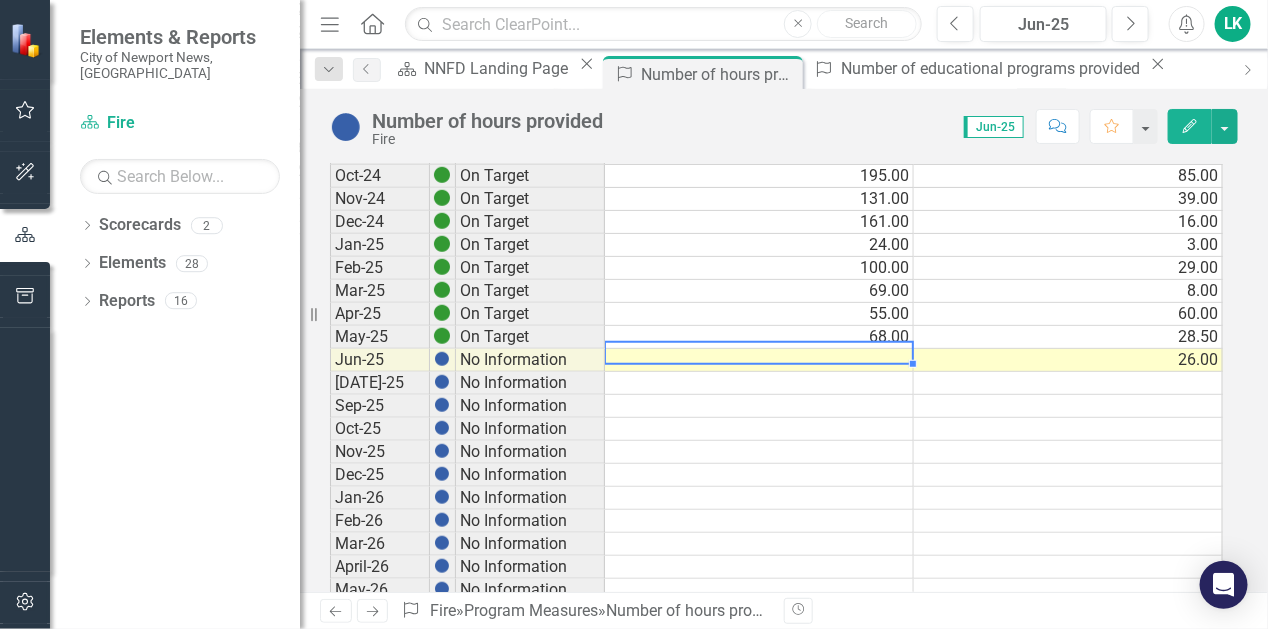 click at bounding box center (759, 360) 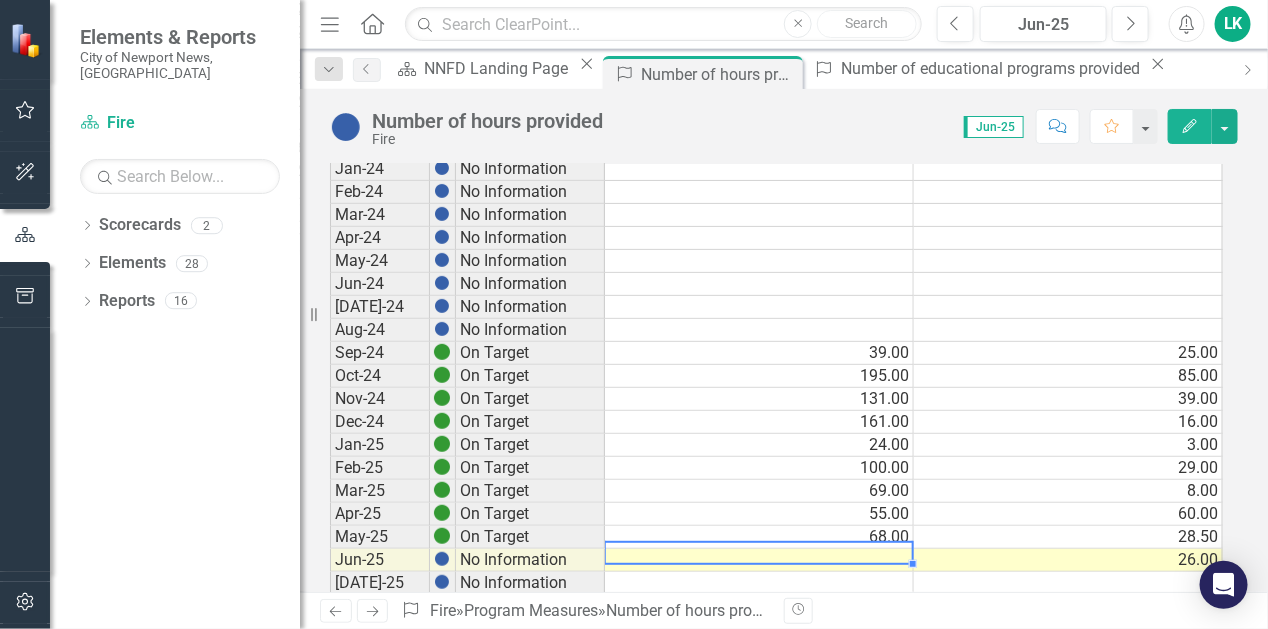 scroll, scrollTop: 400, scrollLeft: 0, axis: vertical 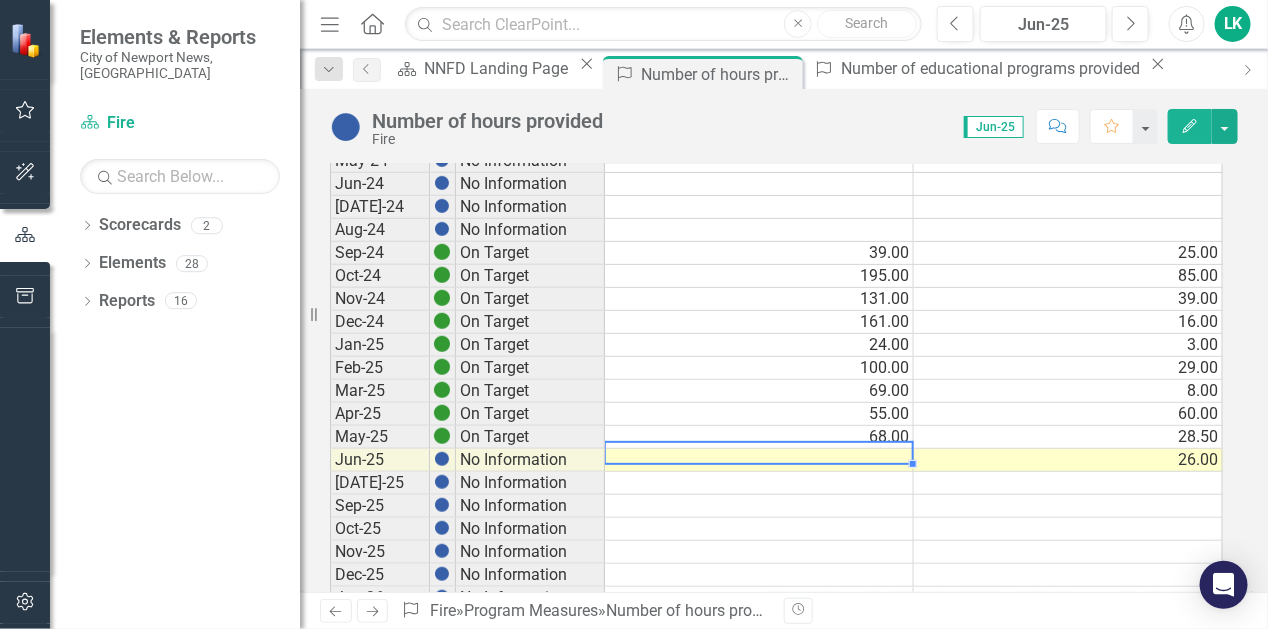click at bounding box center [759, 460] 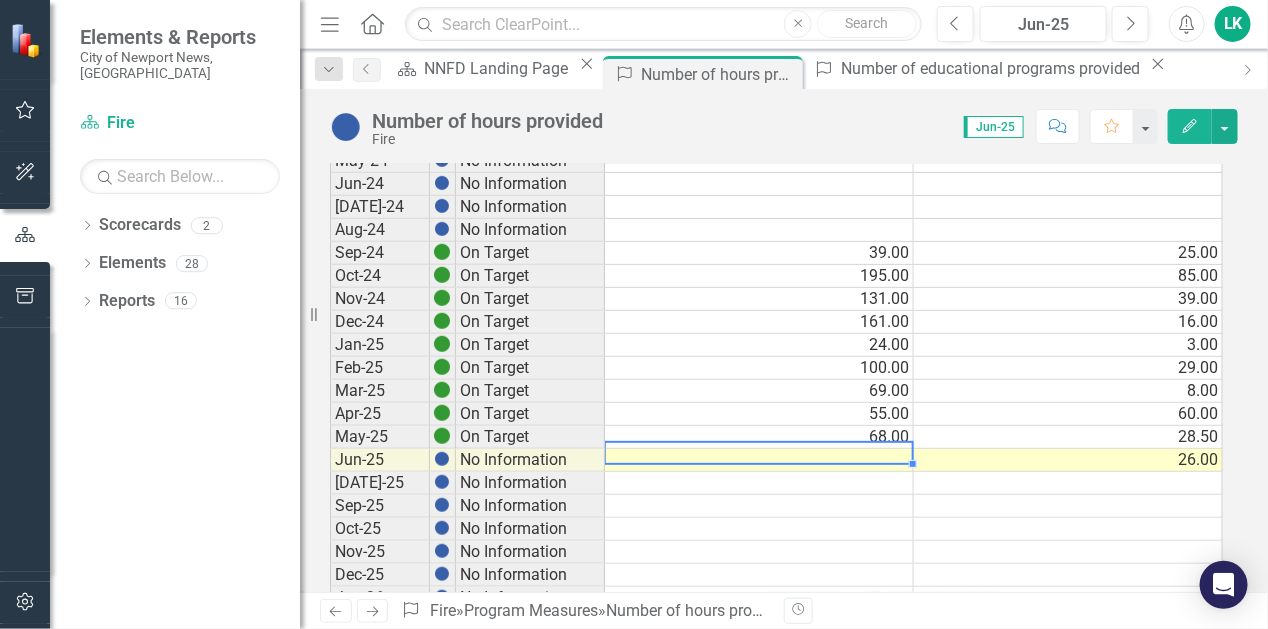 click at bounding box center (759, 460) 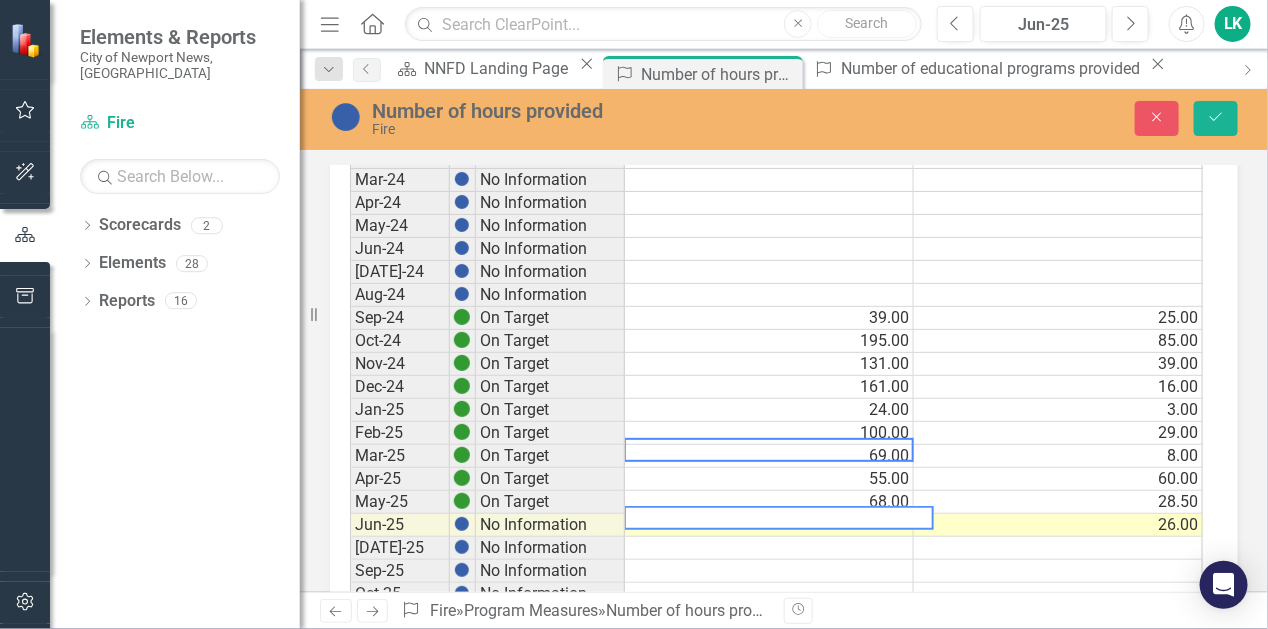 click on "69.00" at bounding box center [769, 456] 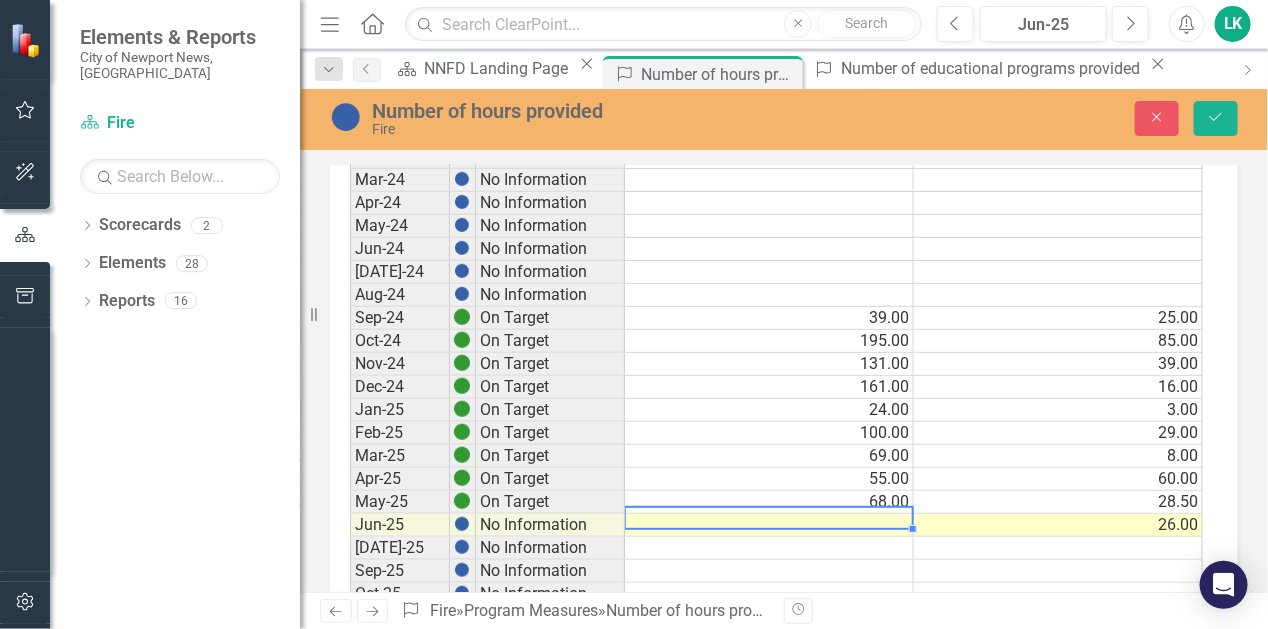 click at bounding box center (769, 525) 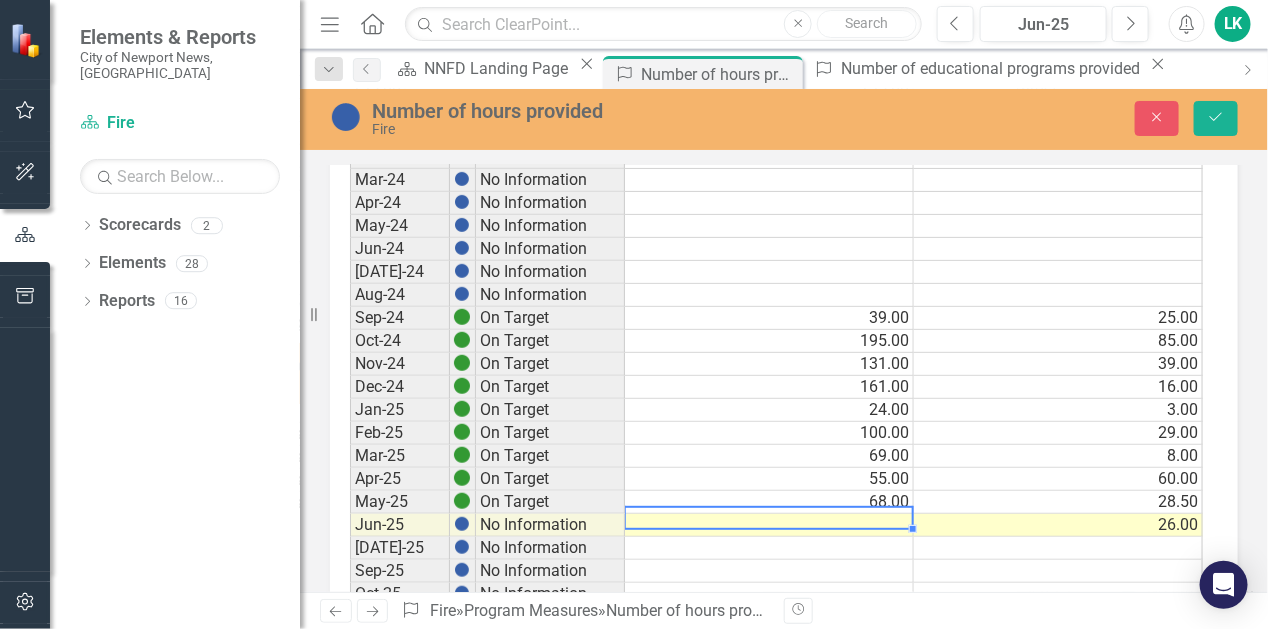 click at bounding box center [769, 525] 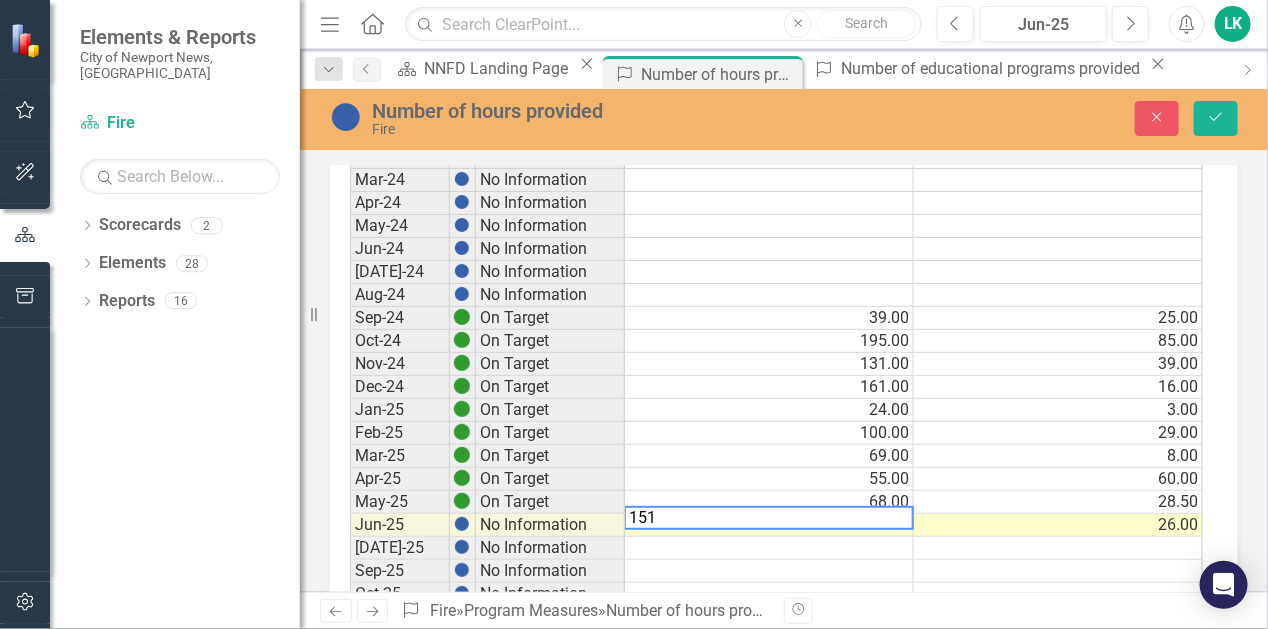 type on "151" 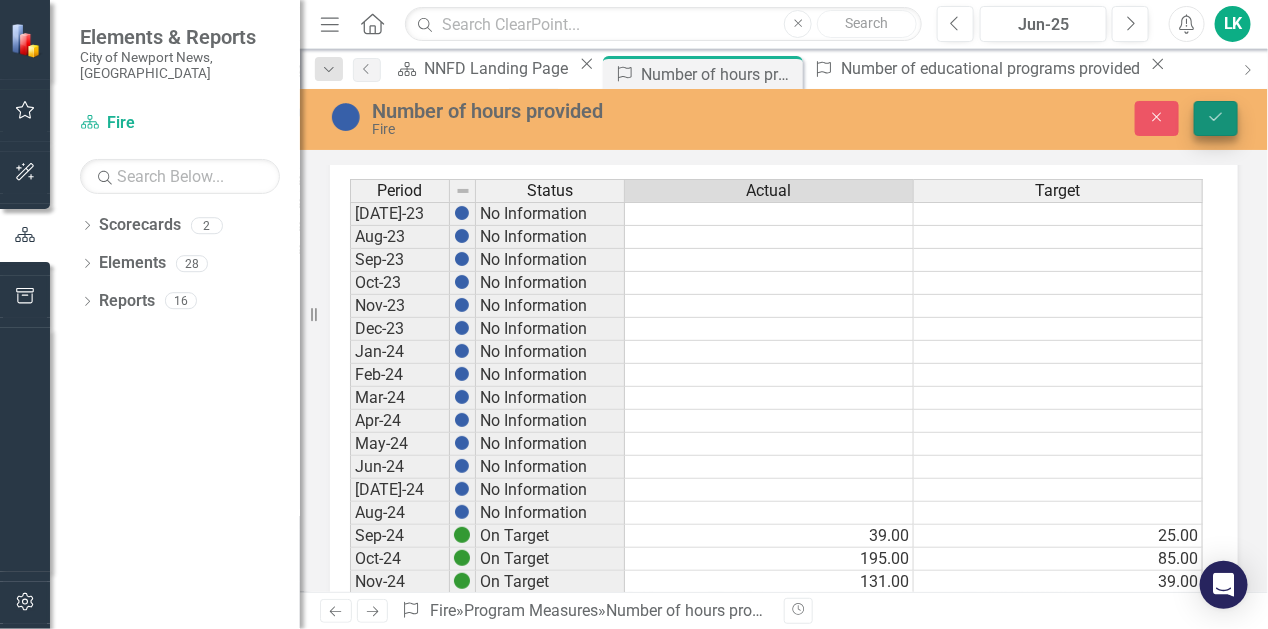 scroll, scrollTop: 100, scrollLeft: 0, axis: vertical 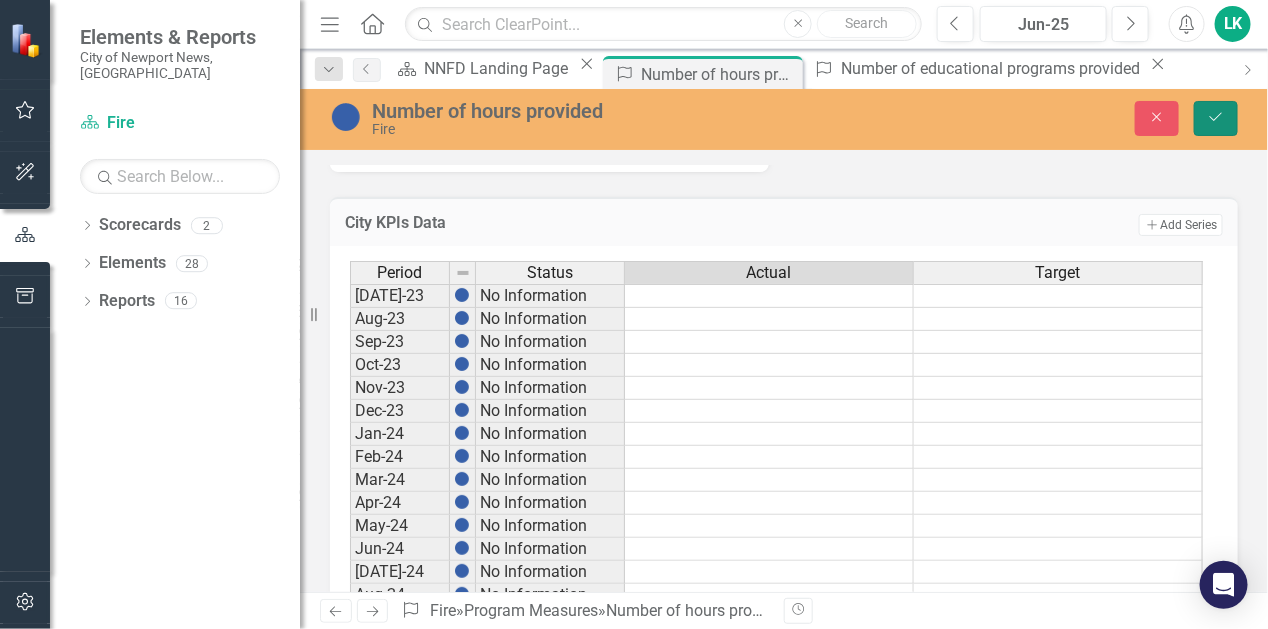 click on "Save" at bounding box center [1216, 118] 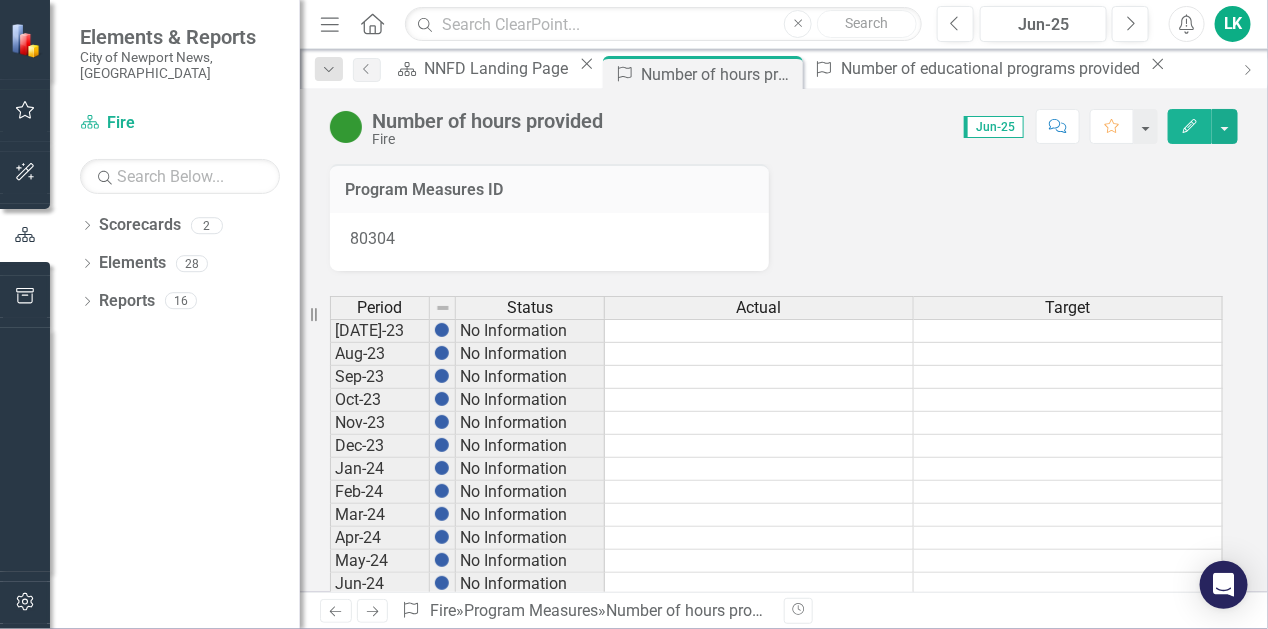 scroll, scrollTop: 0, scrollLeft: 0, axis: both 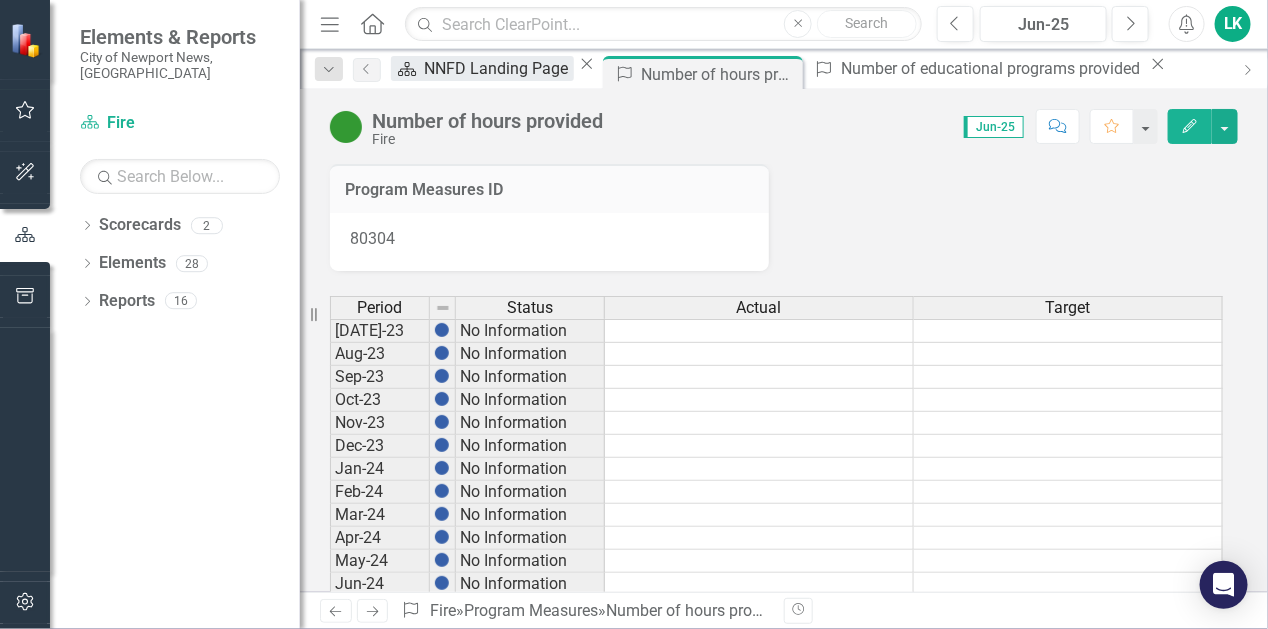 click on "NNFD Landing Page" at bounding box center [499, 68] 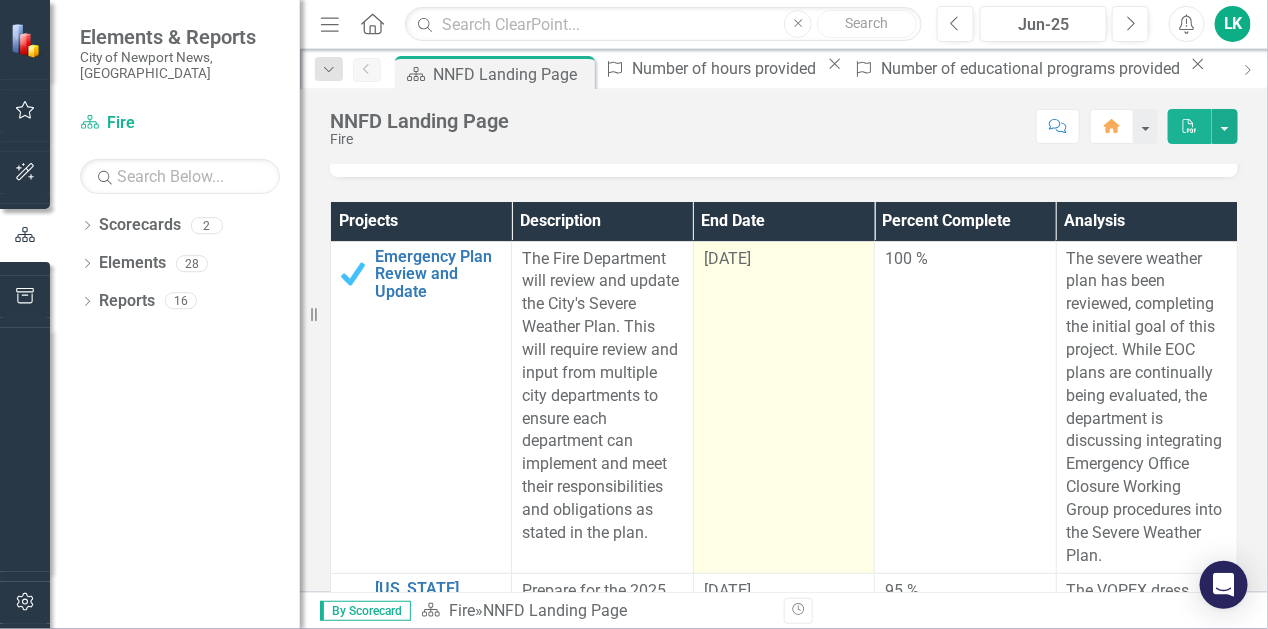 scroll, scrollTop: 700, scrollLeft: 0, axis: vertical 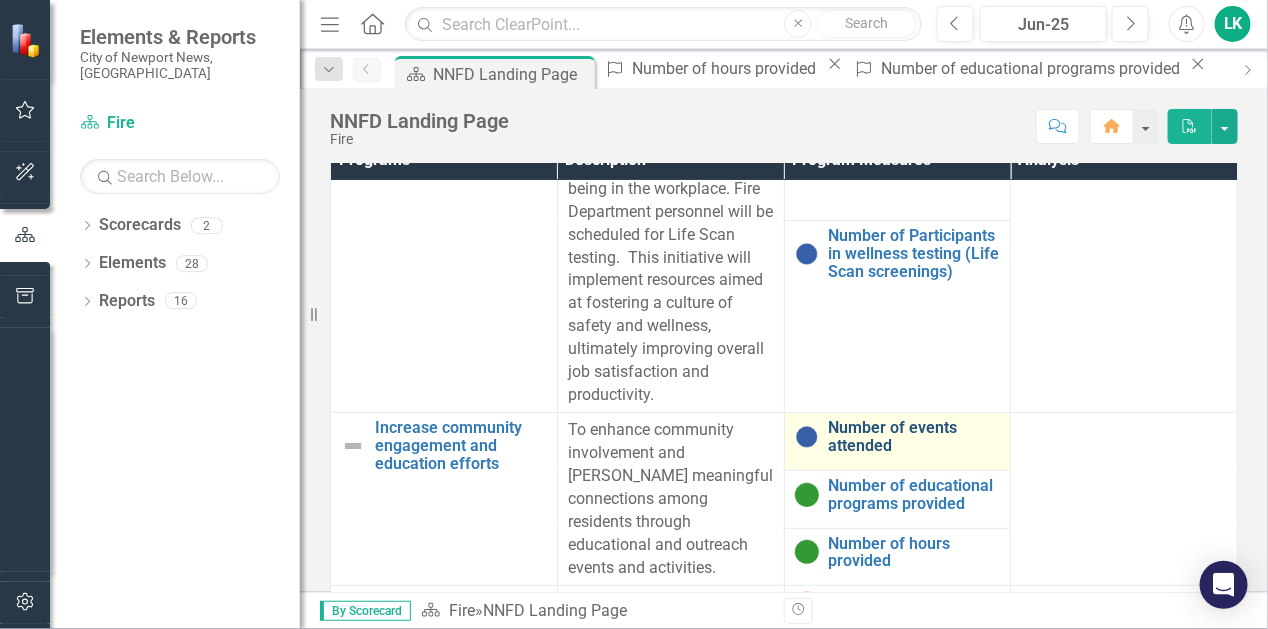 click on "Number of events attended" at bounding box center (915, 436) 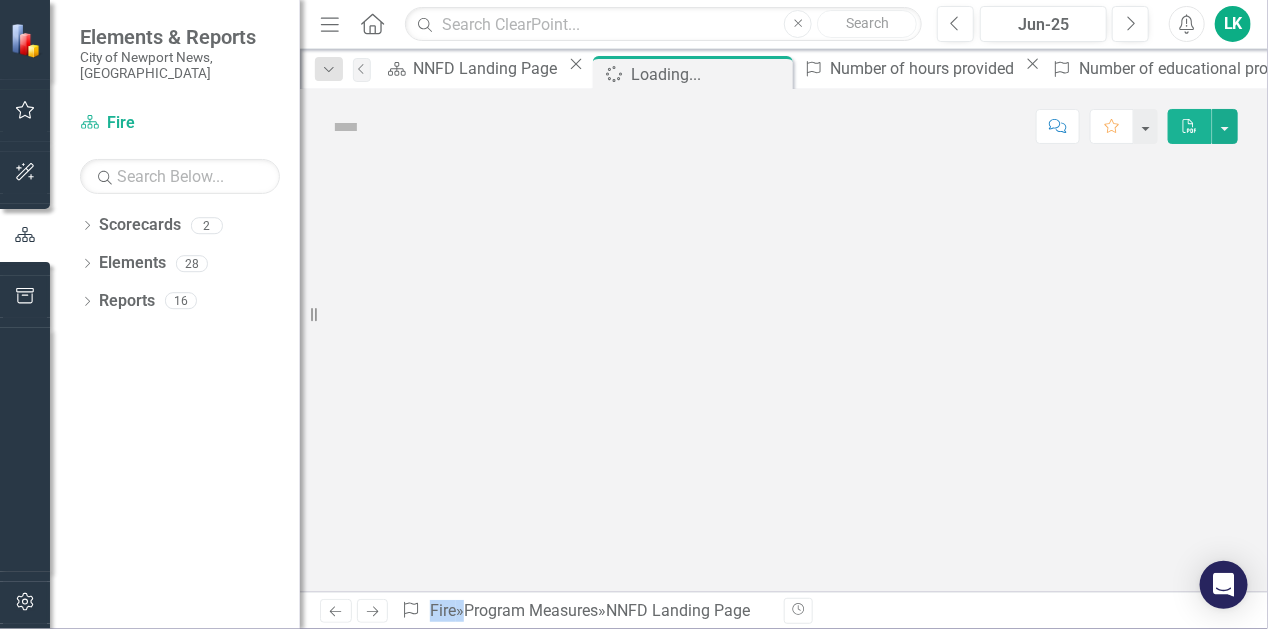 click at bounding box center [784, 378] 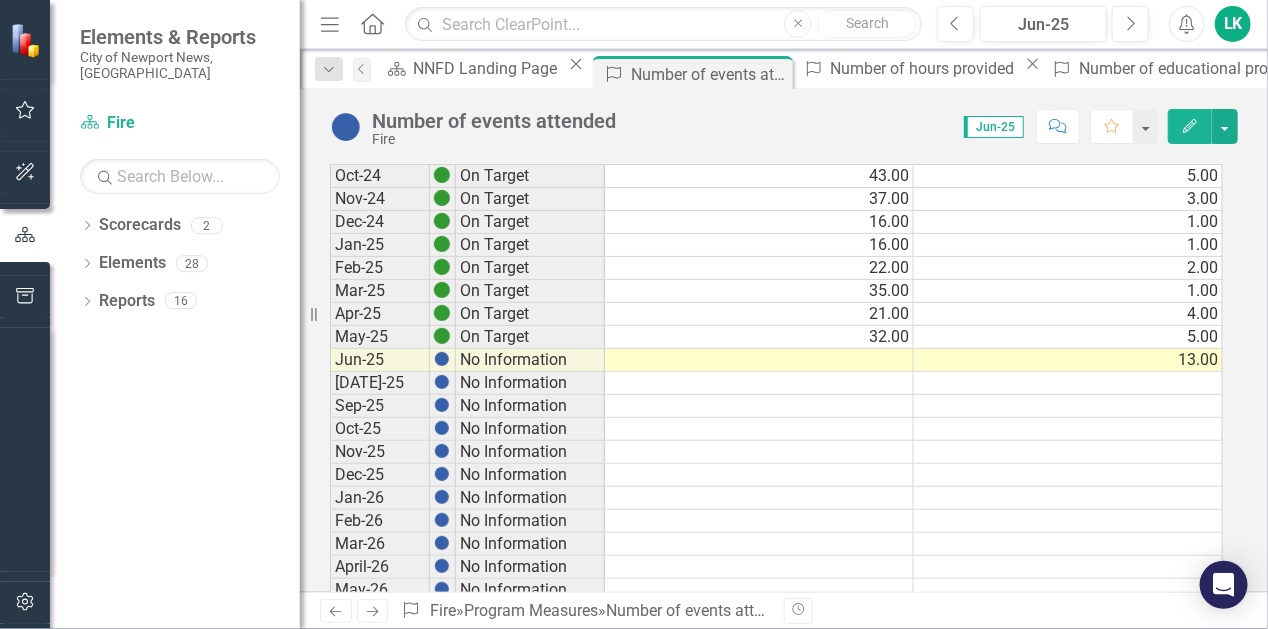 scroll, scrollTop: 400, scrollLeft: 0, axis: vertical 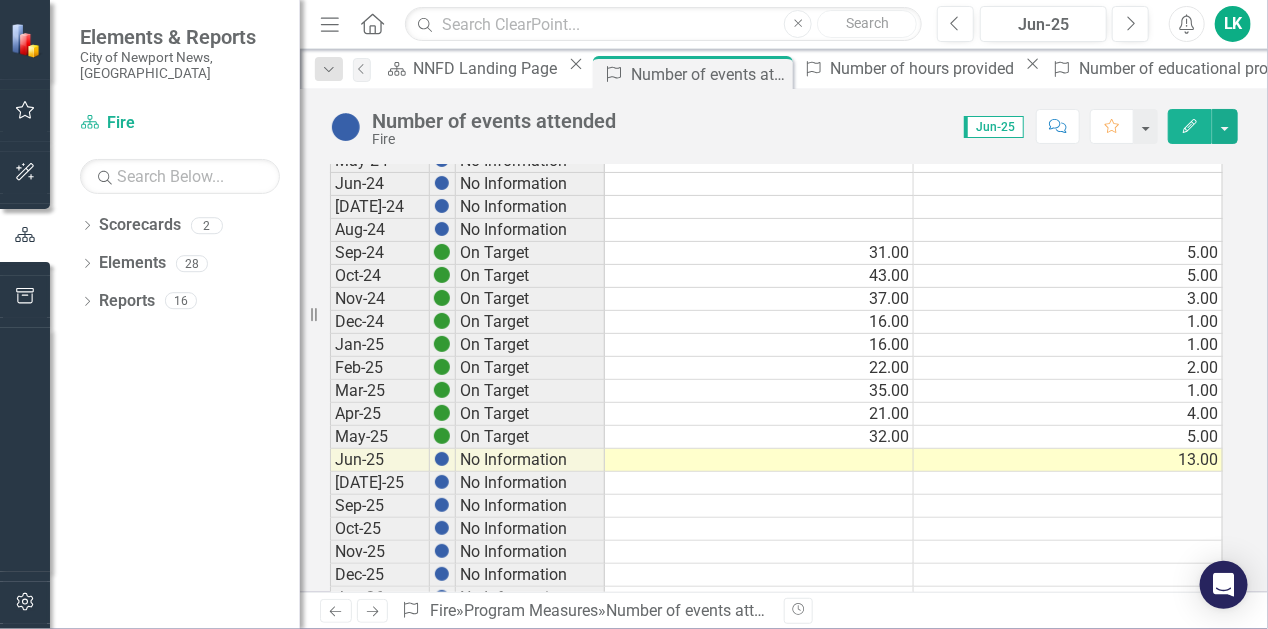 click at bounding box center (759, 460) 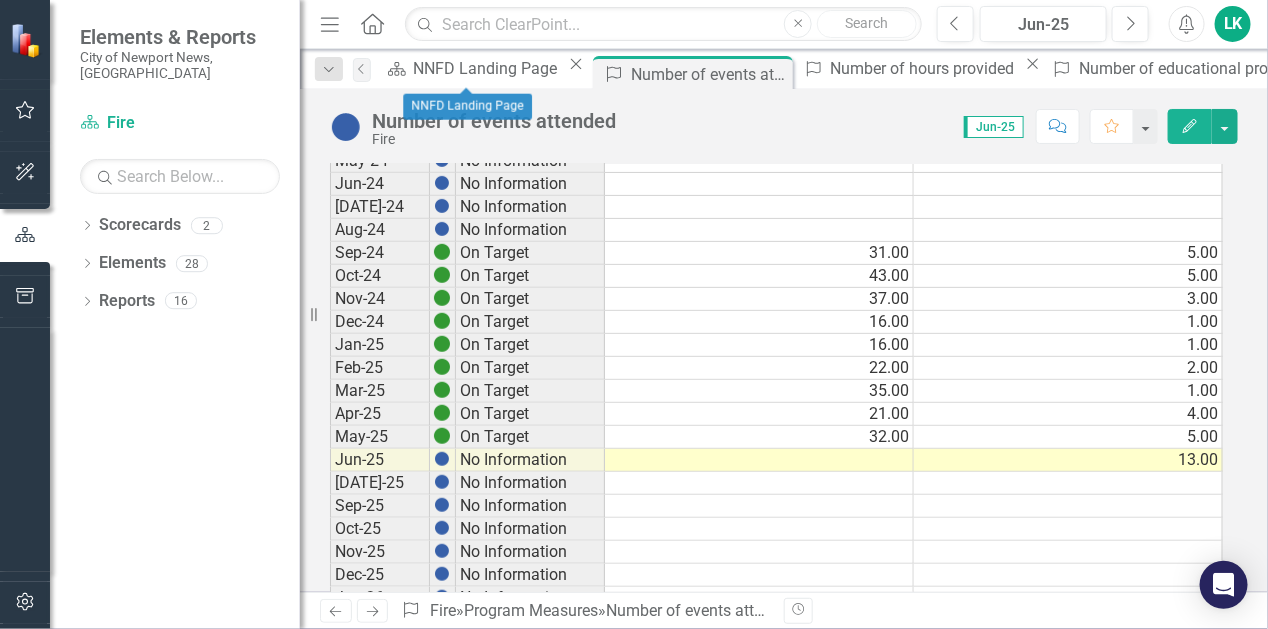click on "Close" at bounding box center [576, 64] 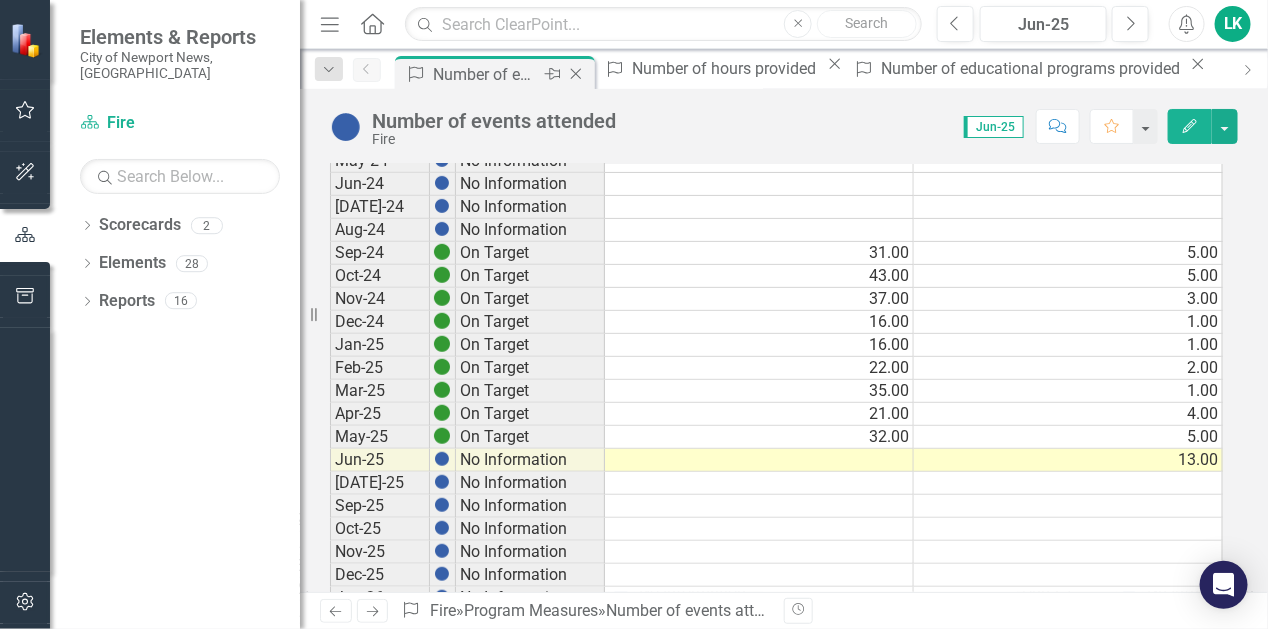 click on "Number of events attended" at bounding box center [486, 74] 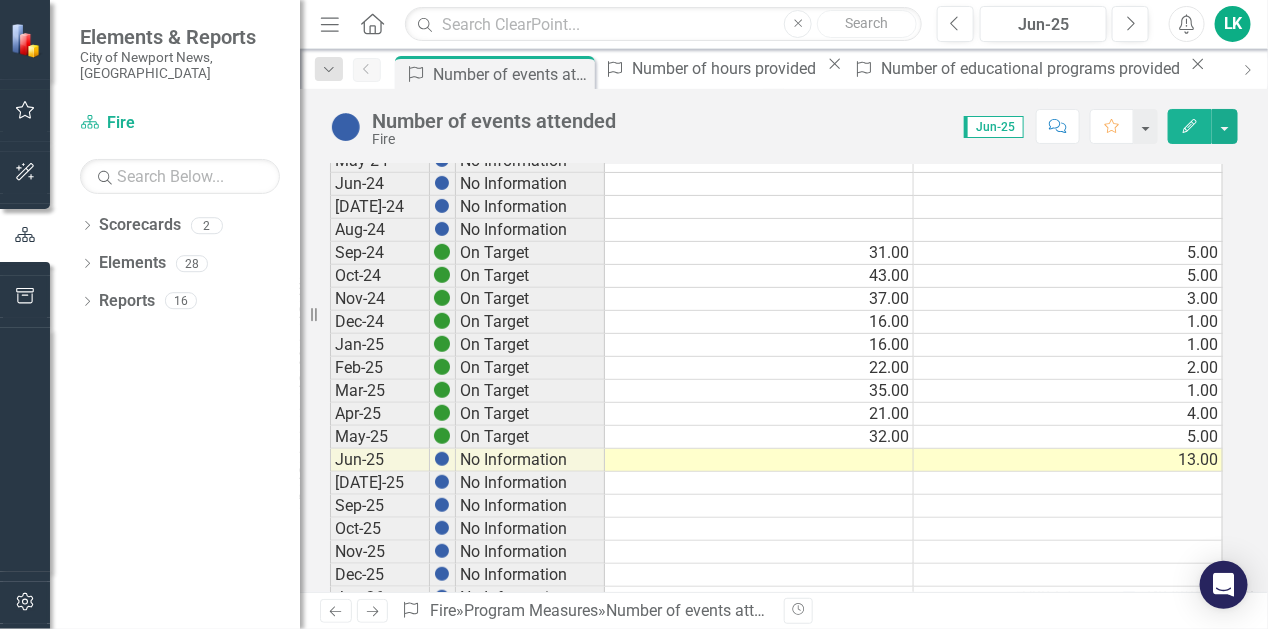 click on "Home" 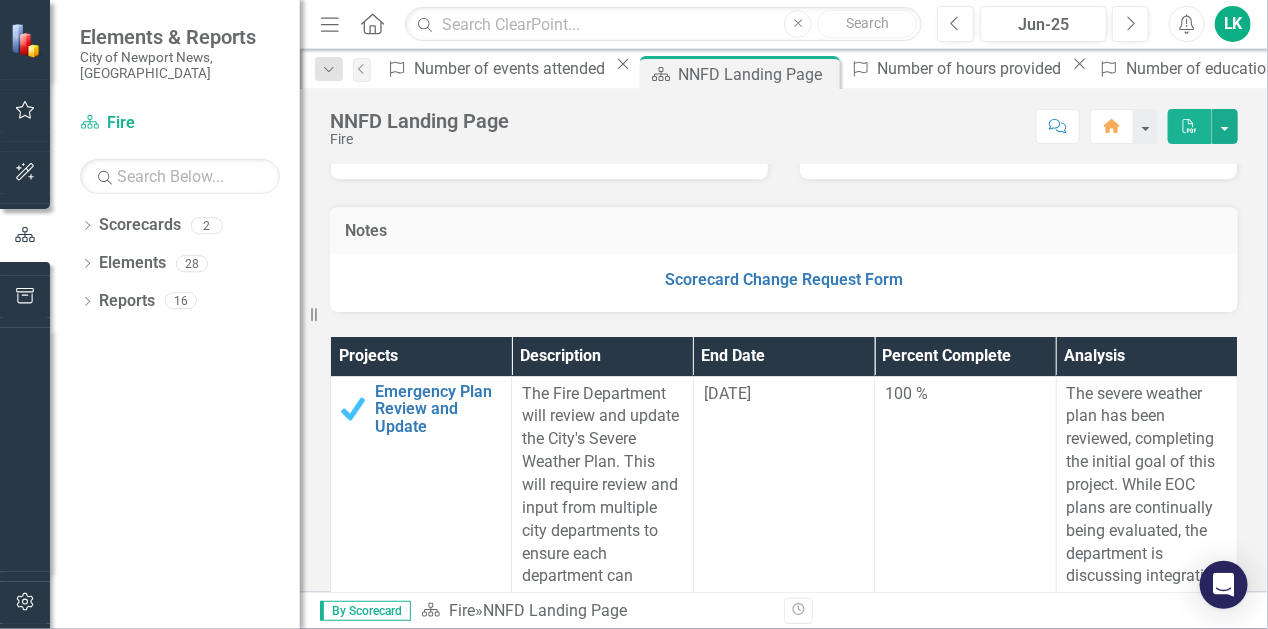 scroll, scrollTop: 600, scrollLeft: 0, axis: vertical 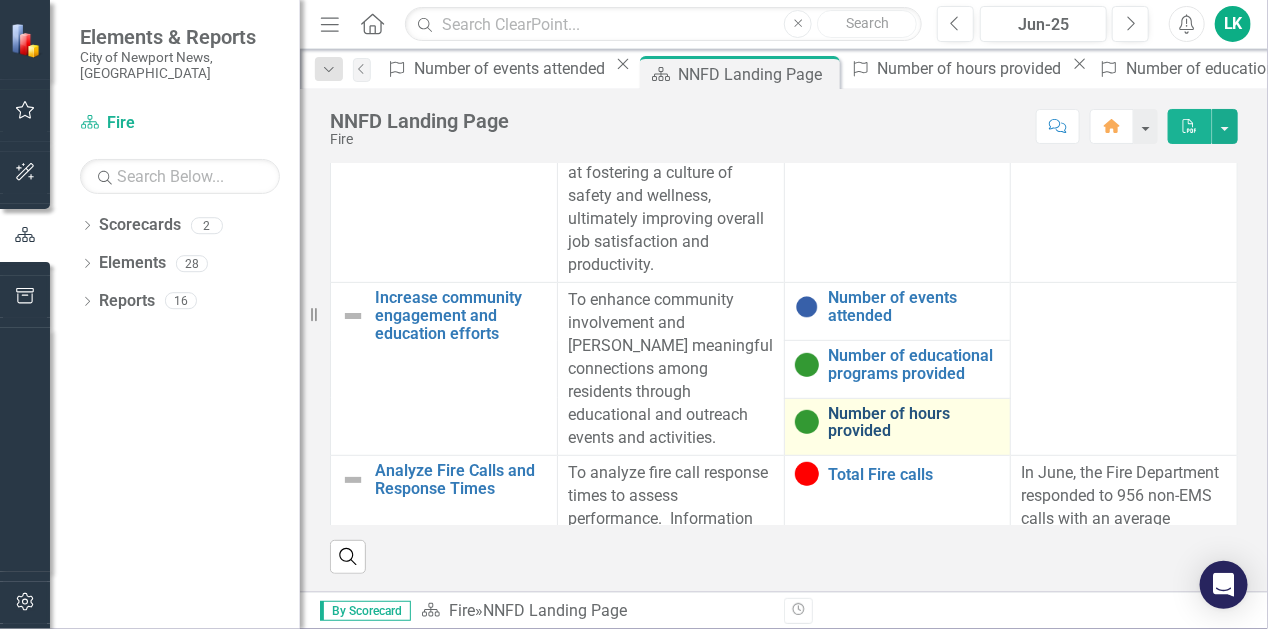 click on "Number of hours provided" at bounding box center (915, 422) 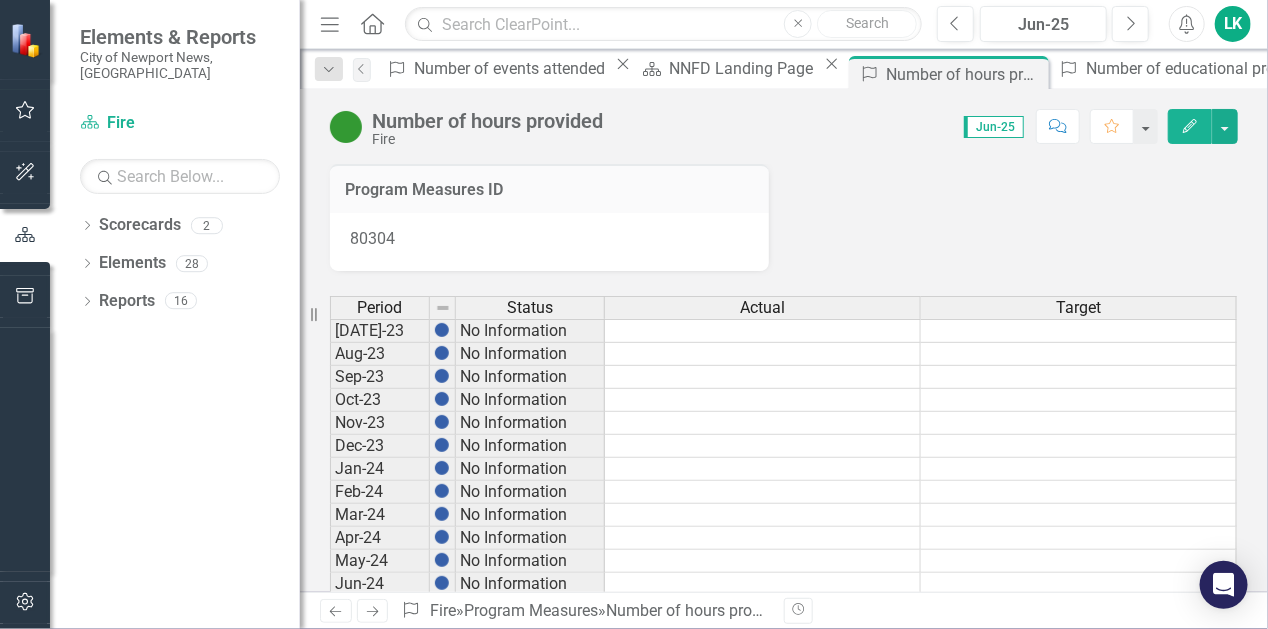 click on "Period Status Actual Target [DATE]-23 No Information Aug-23 No Information Sep-23 No Information Oct-23 No Information Nov-23 No Information Dec-23 No Information Jan-24 No Information Feb-24 No Information Mar-24 No Information Apr-24 No Information May-24 No Information Jun-24 No Information [DATE]-24 No Information Aug-24 No Information Sep-24 On Target 39.00 25.00 Oct-24 On Target 195.00 85.00 Nov-24 On Target 131.00 39.00 Dec-24 On Target 161.00 16.00 Jan-25 On Target 24.00 3.00 Feb-25 On Target 100.00 29.00 Mar-25 On Target 69.00 8.00 Apr-25 On Target 55.00 60.00 May-25 On Target 68.00 28.50 Jun-25 On Target 151.00 26.00 [DATE]-25 No Information Sep-25 No Information Oct-25 No Information Nov-25 No Information Dec-25 No Information Jan-26 No Information Feb-26 No Information Mar-26 No Information April-26 No Information May-26 No Information Jun-26 No Information [DATE]-26 No Information Aug-26 No Information Sep-26 No Information Oct-26 No Information Nov-26 No Information Dec-26 No Information Jan-27 Feb-27" at bounding box center (784, 918) 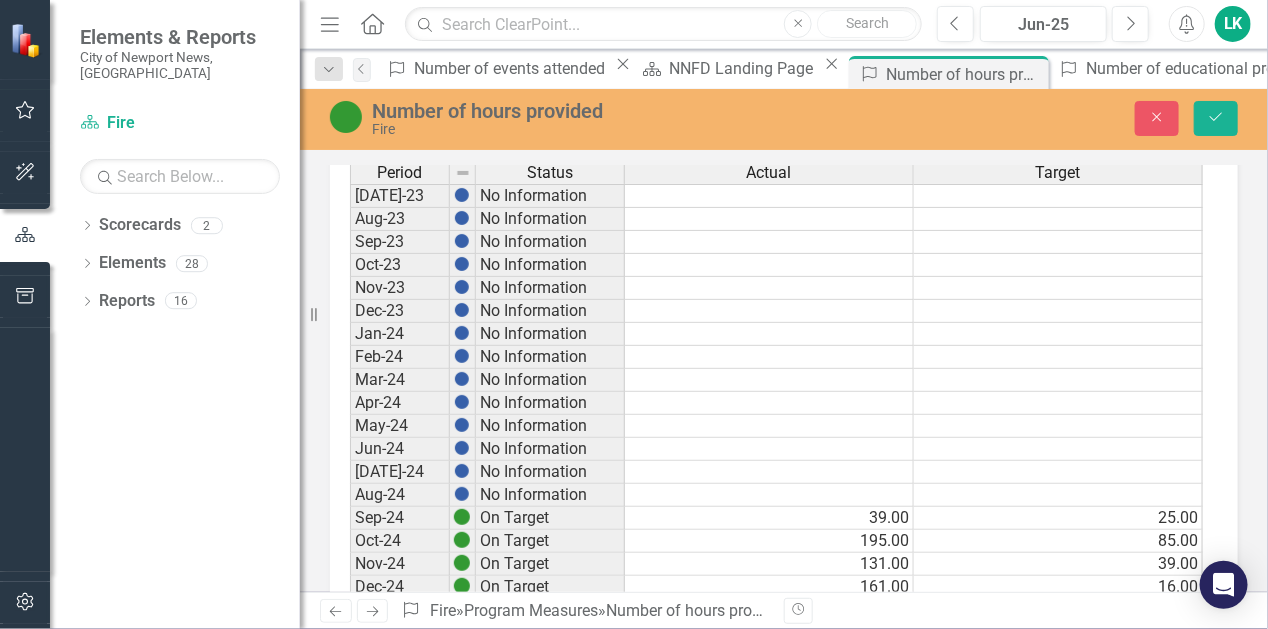 scroll, scrollTop: 400, scrollLeft: 0, axis: vertical 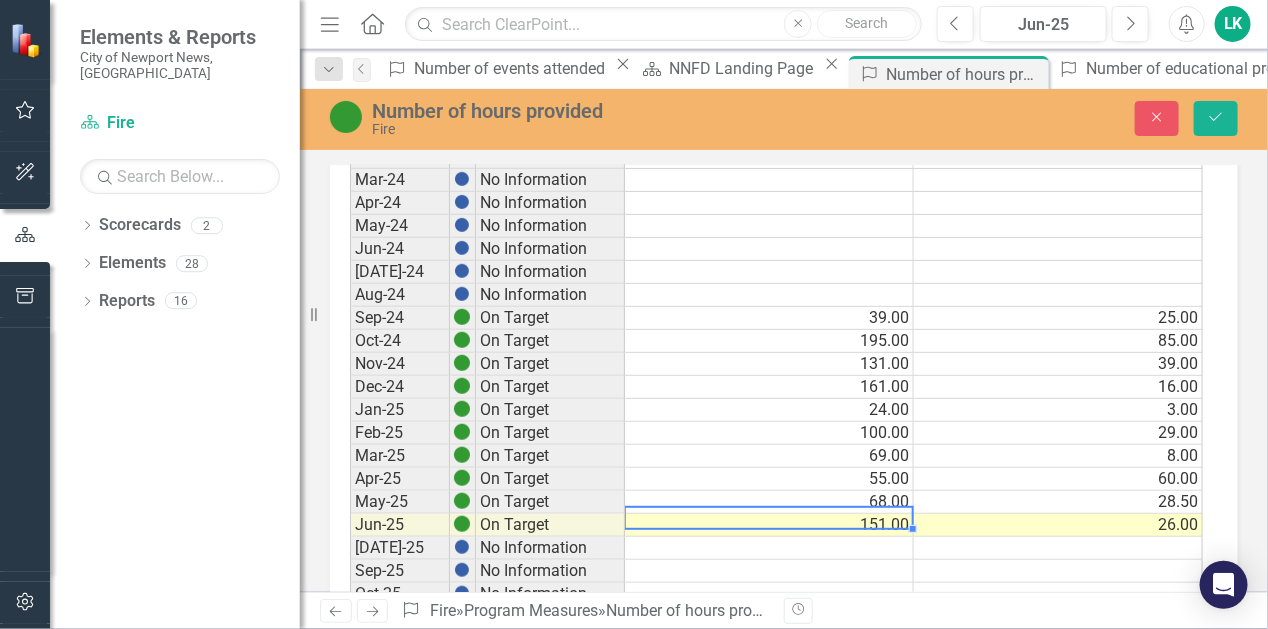 click on "151.00" at bounding box center [769, 525] 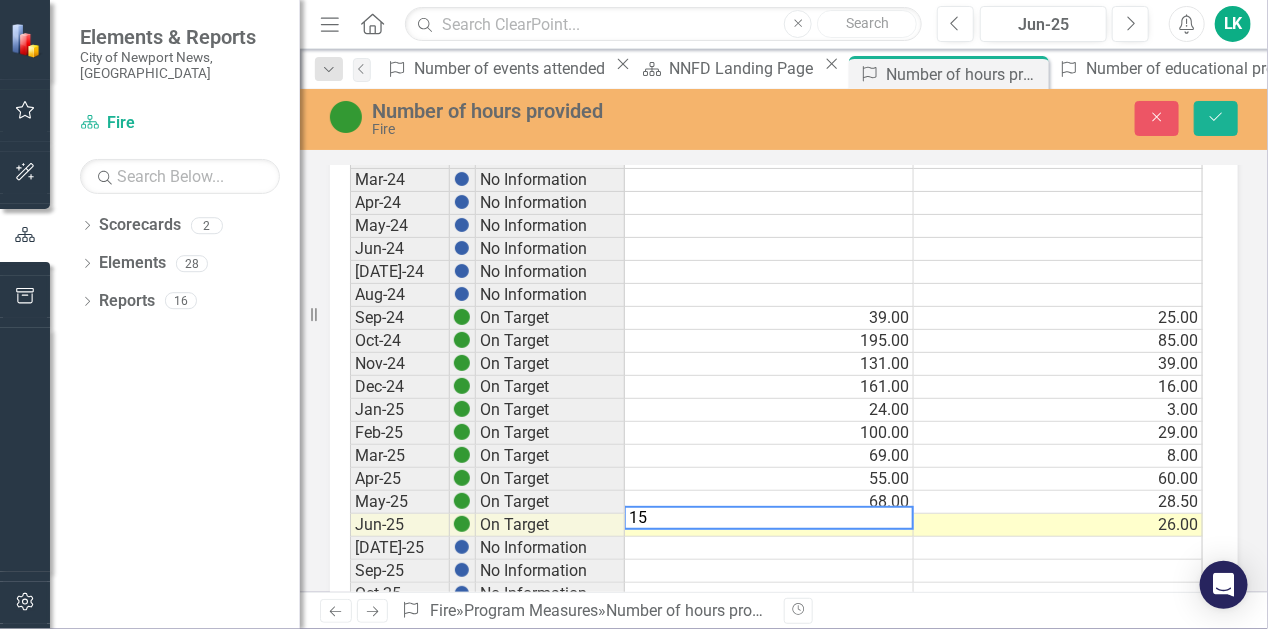 type on "1" 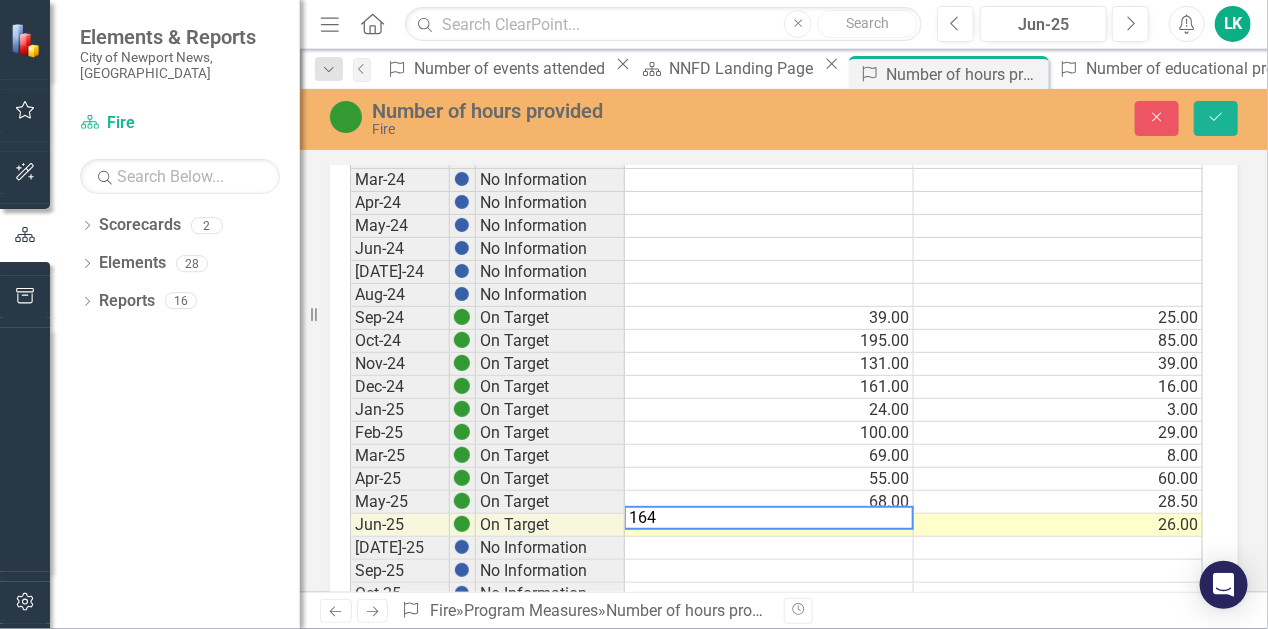 type on "164" 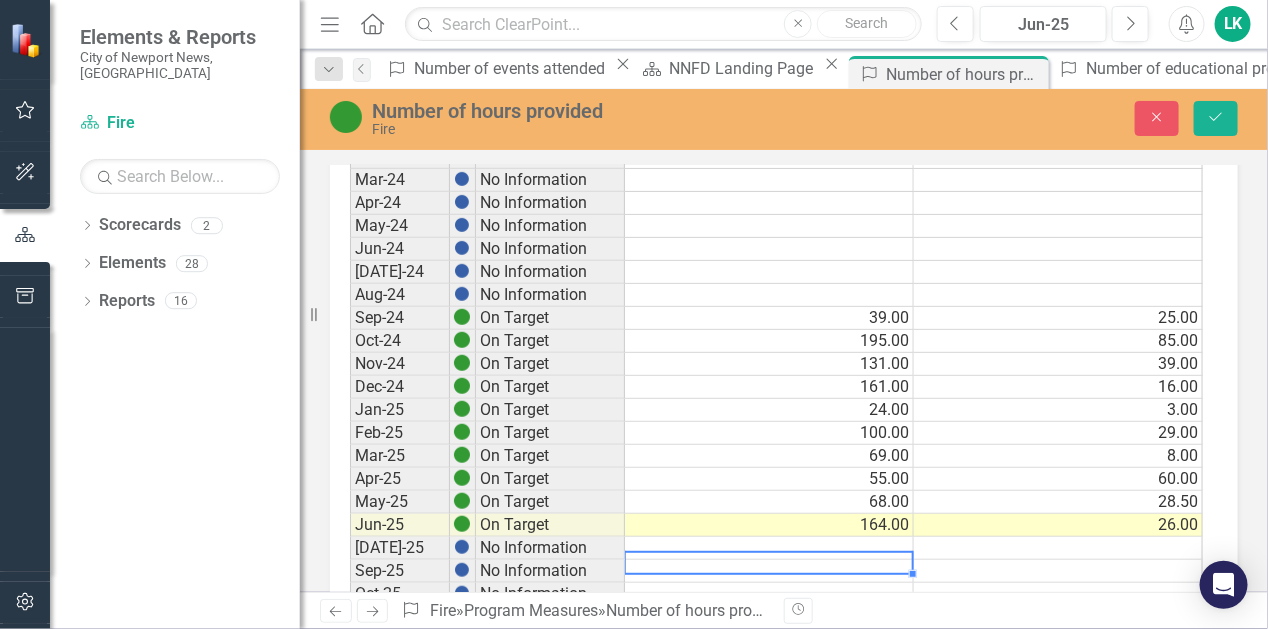 click at bounding box center (769, 571) 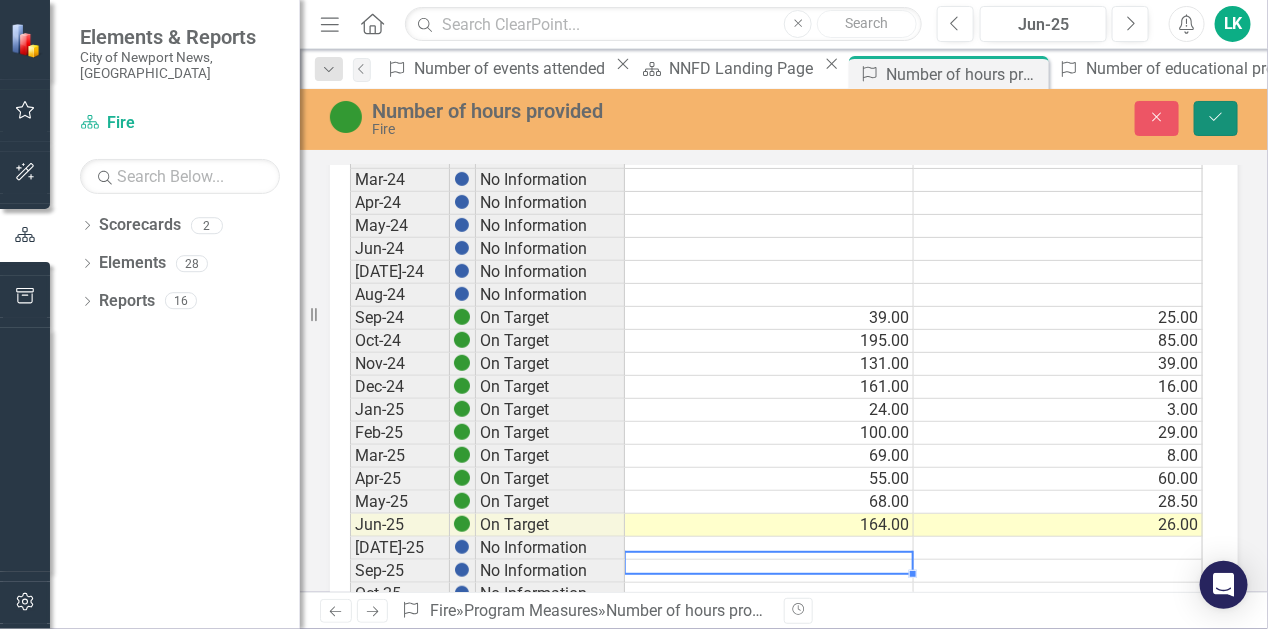 click on "Save" at bounding box center [1216, 118] 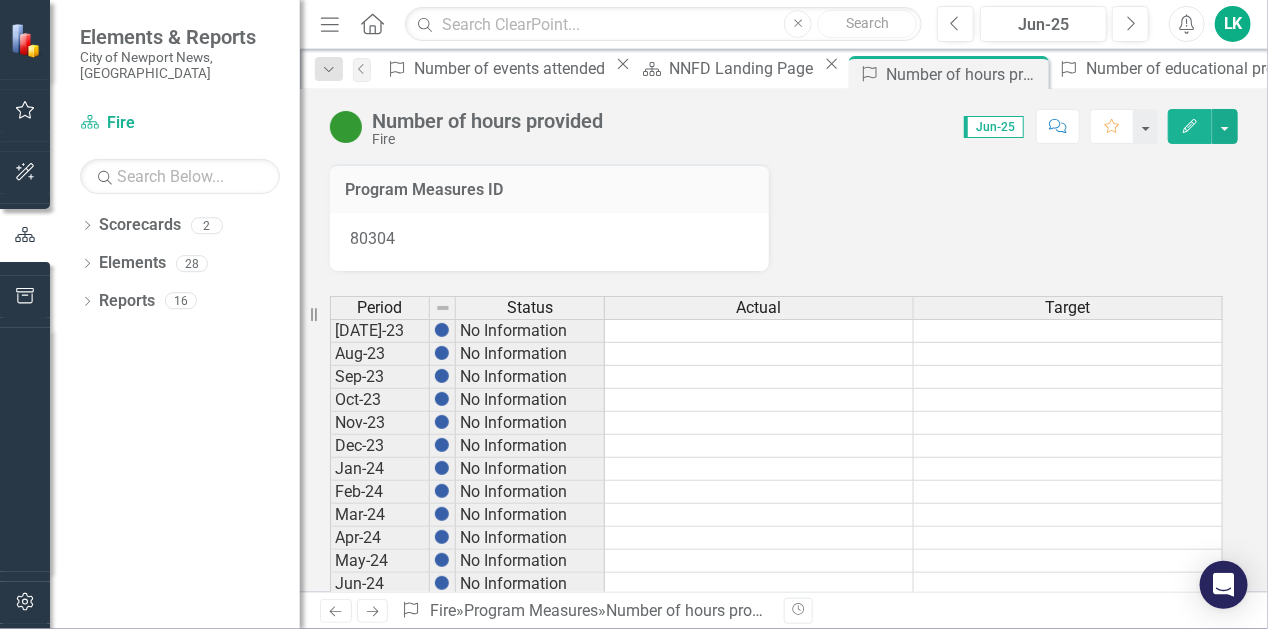 click on "Home" 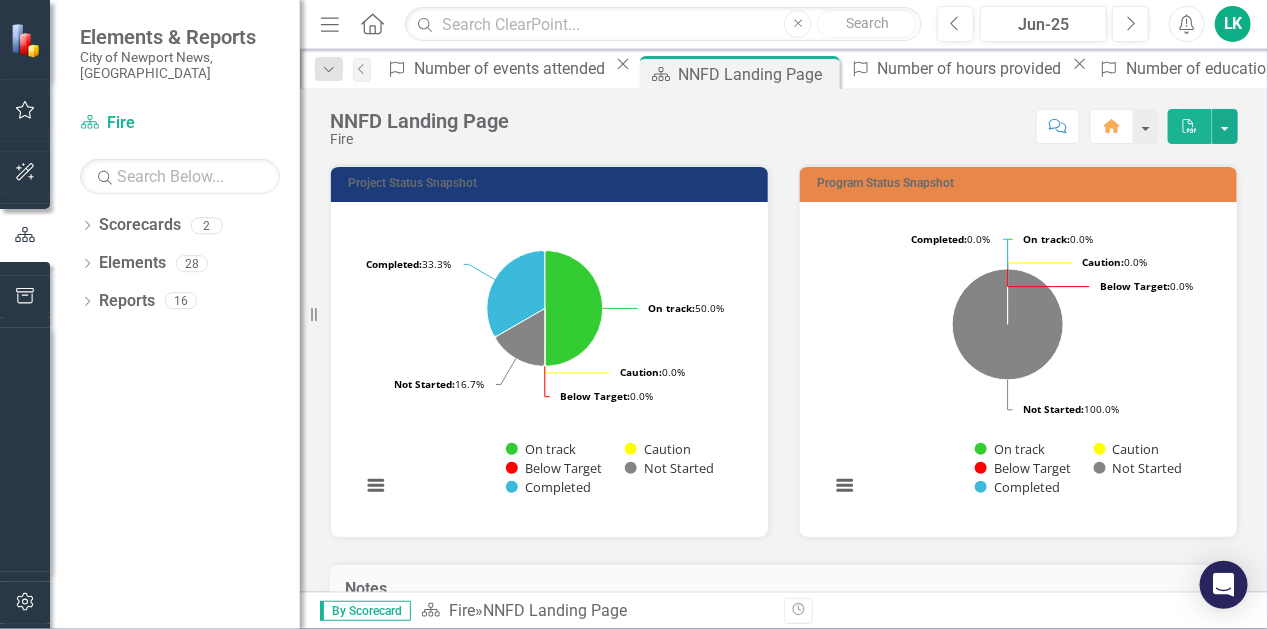 scroll, scrollTop: 400, scrollLeft: 0, axis: vertical 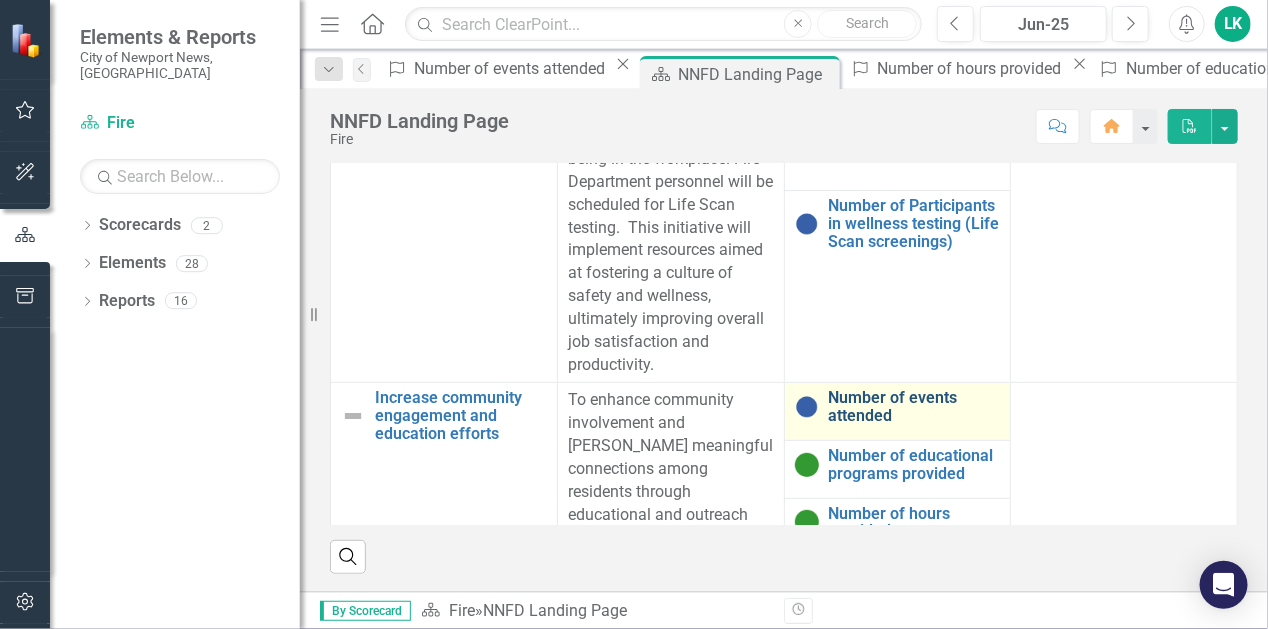 click on "Number of events attended" at bounding box center (915, 406) 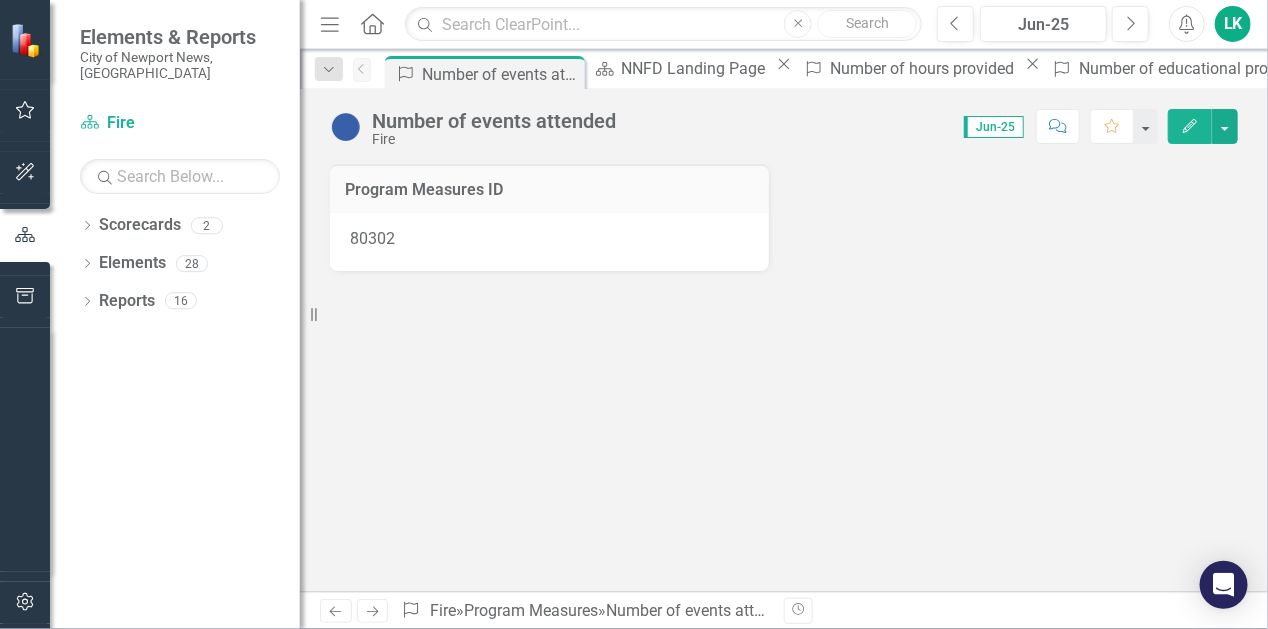 click at bounding box center [784, 396] 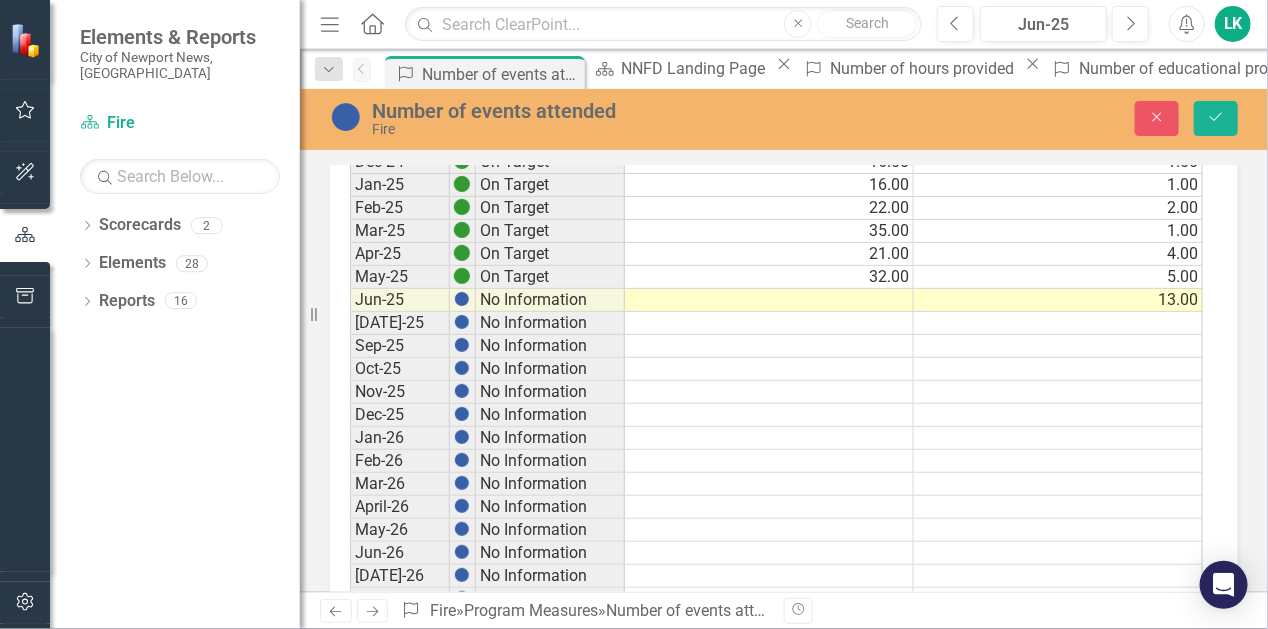 scroll, scrollTop: 600, scrollLeft: 0, axis: vertical 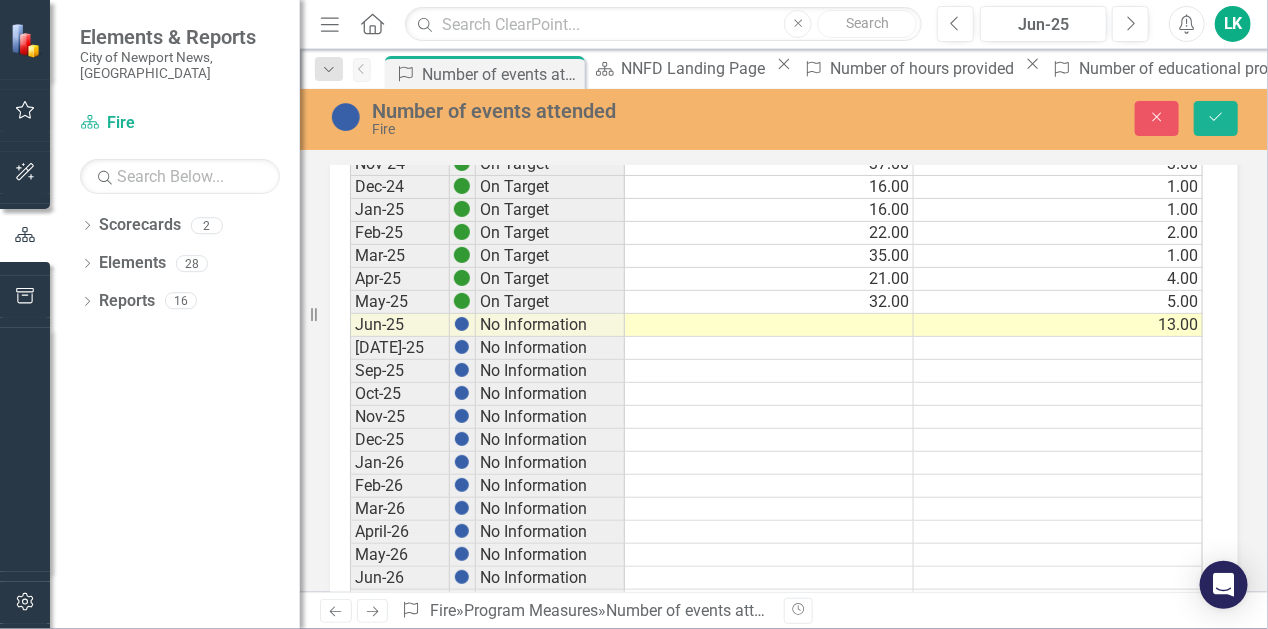 click at bounding box center (769, 325) 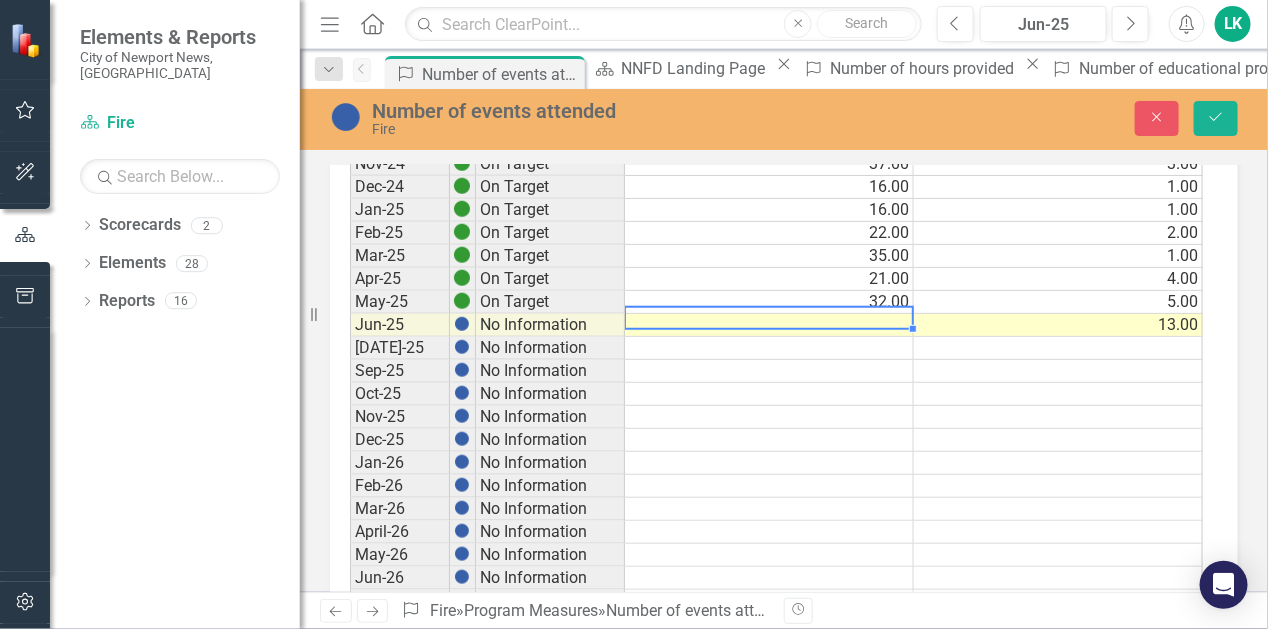 drag, startPoint x: 854, startPoint y: 310, endPoint x: 865, endPoint y: 309, distance: 11.045361 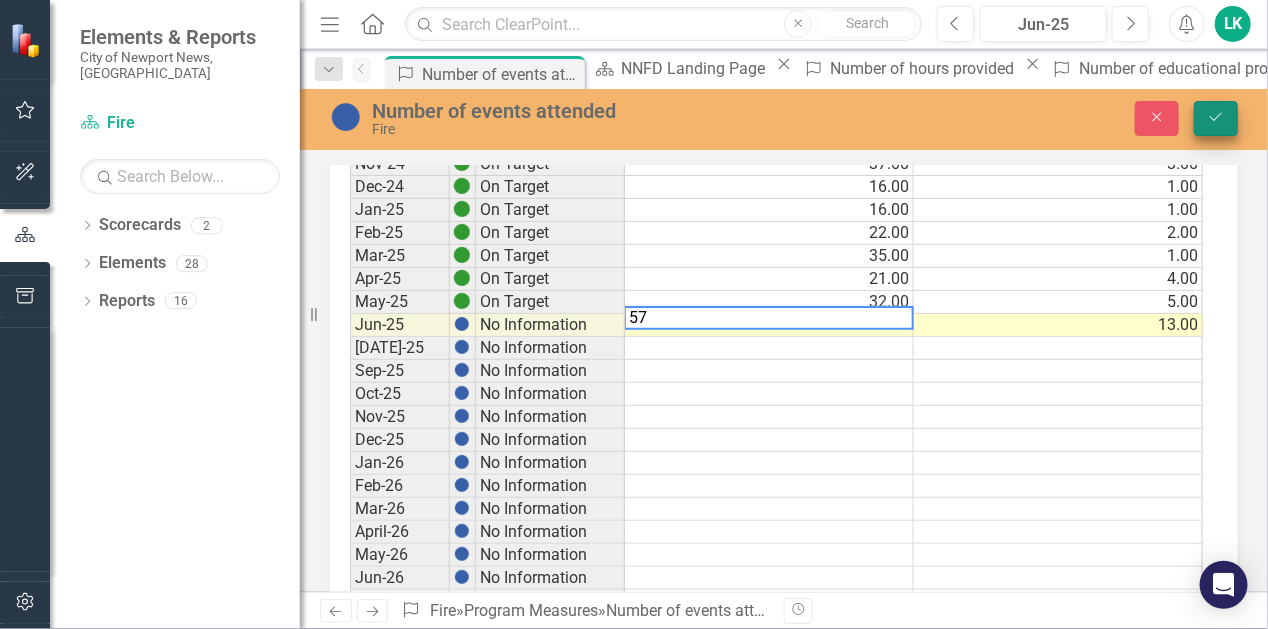 type on "57" 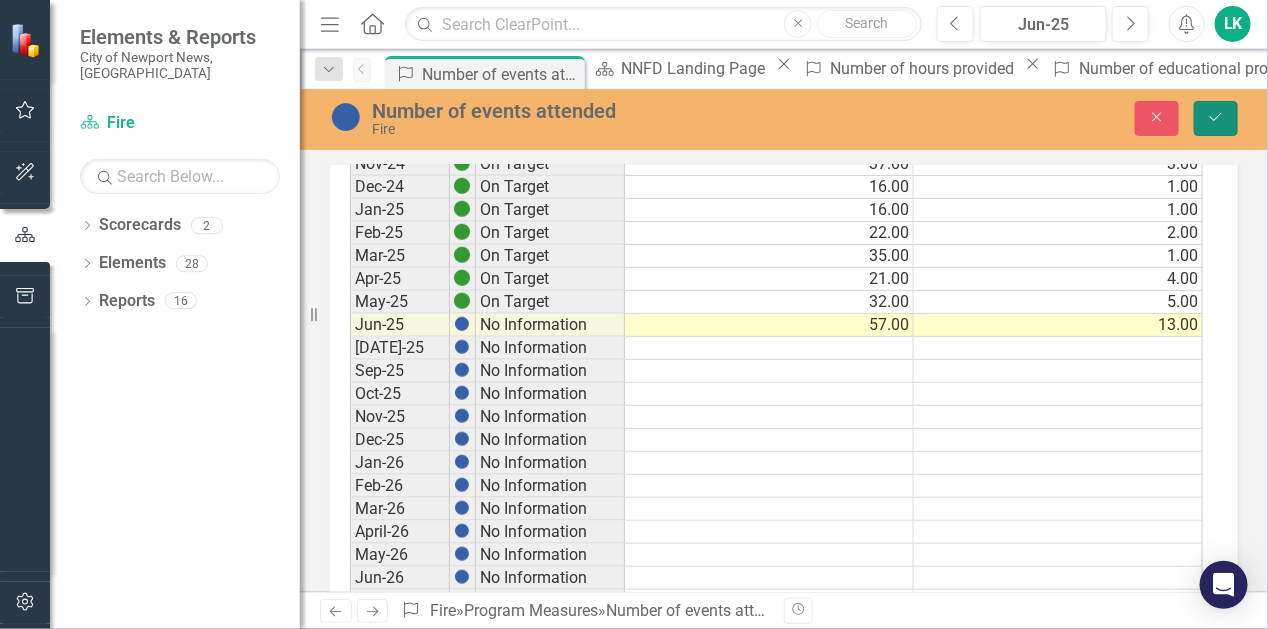 click on "Save" at bounding box center [1216, 118] 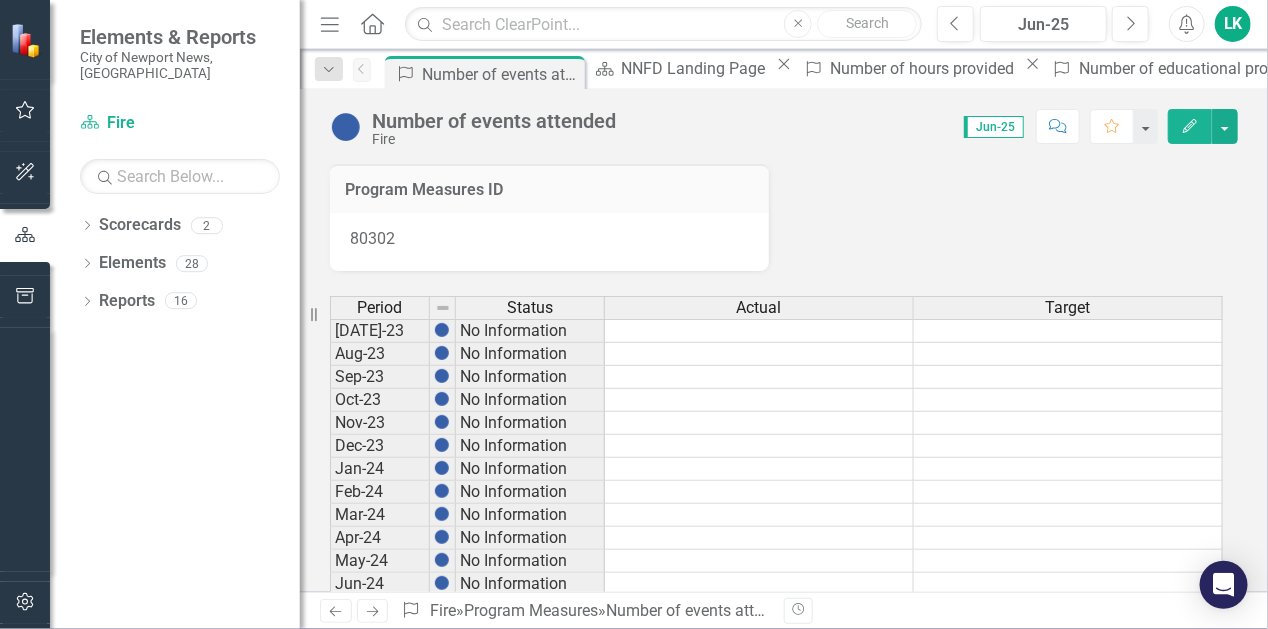 click 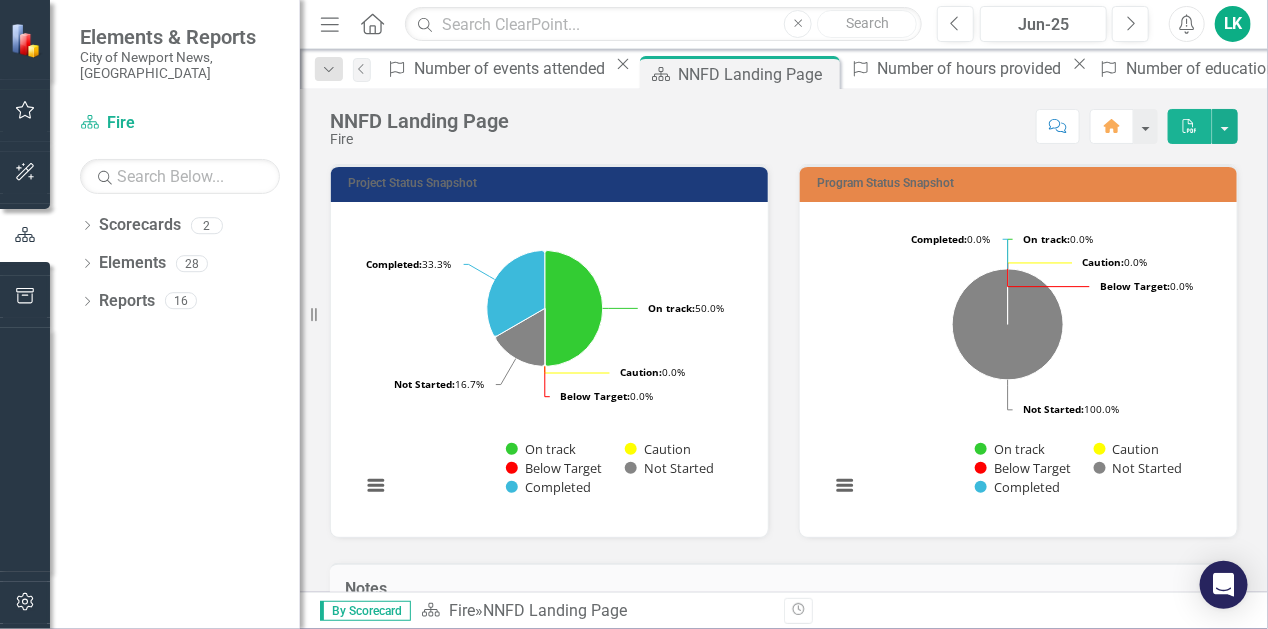 scroll, scrollTop: 500, scrollLeft: 0, axis: vertical 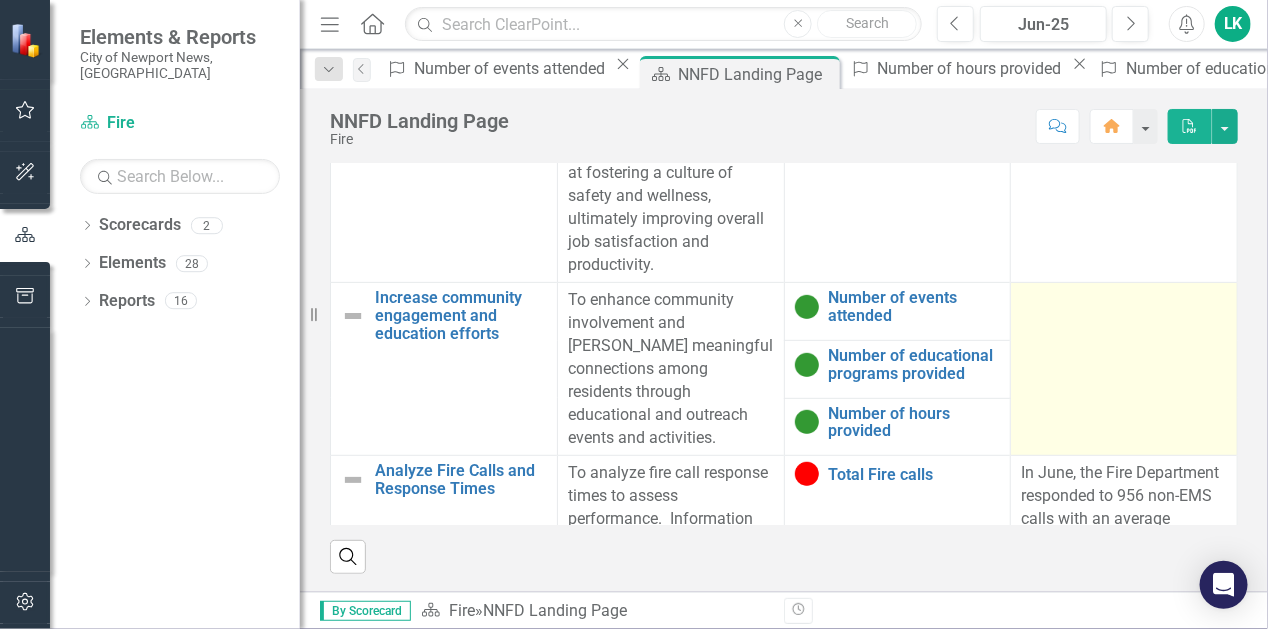 click at bounding box center [1124, 301] 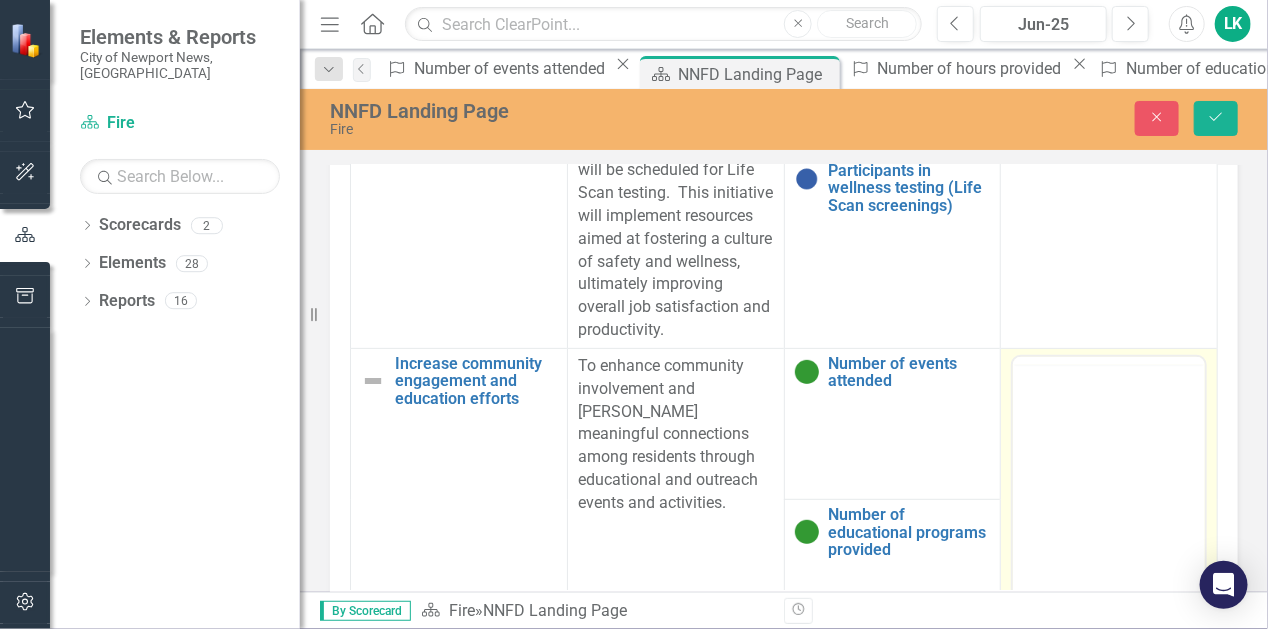 scroll, scrollTop: 0, scrollLeft: 0, axis: both 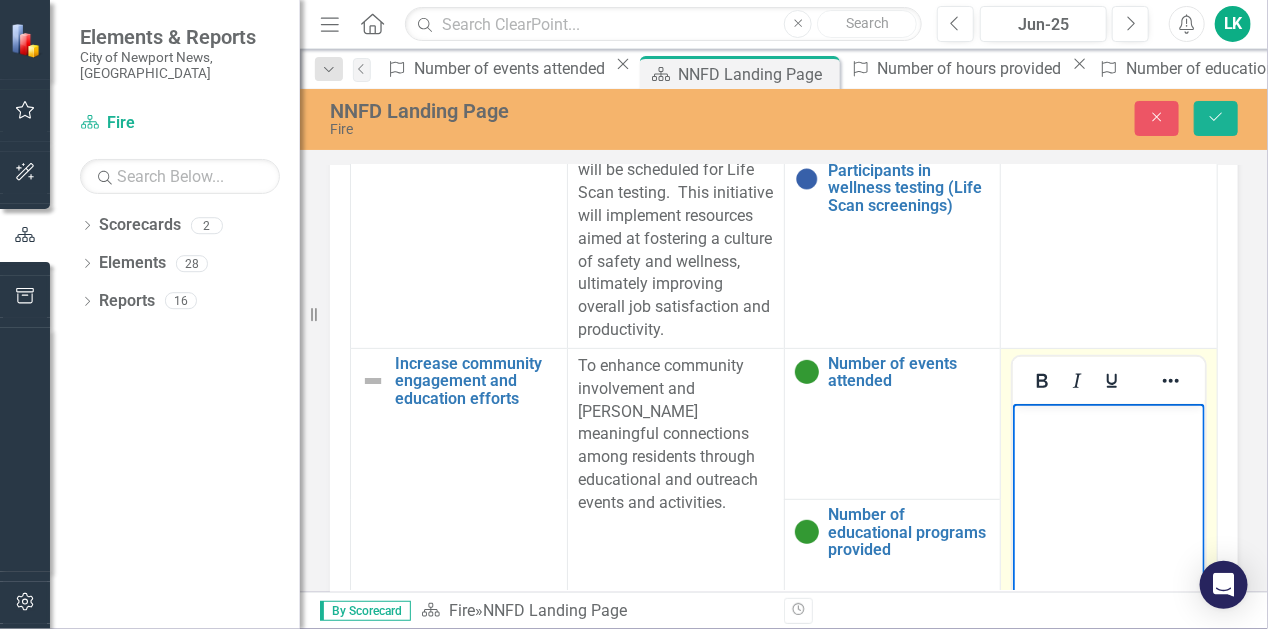 click at bounding box center [1108, 420] 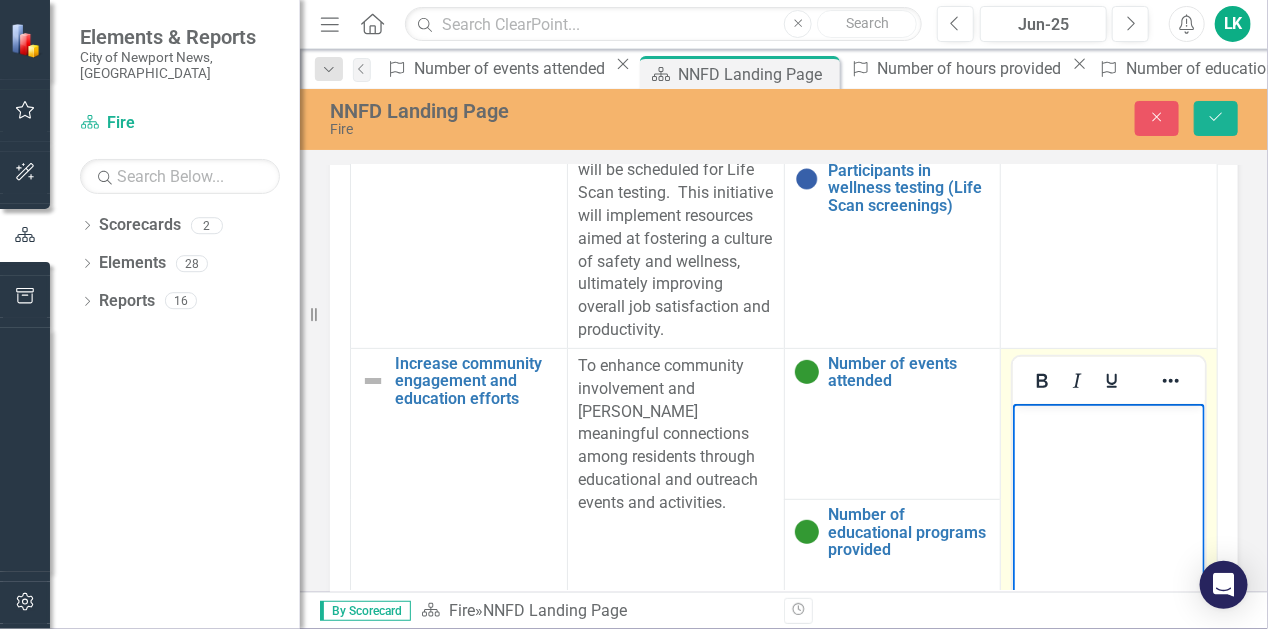 type 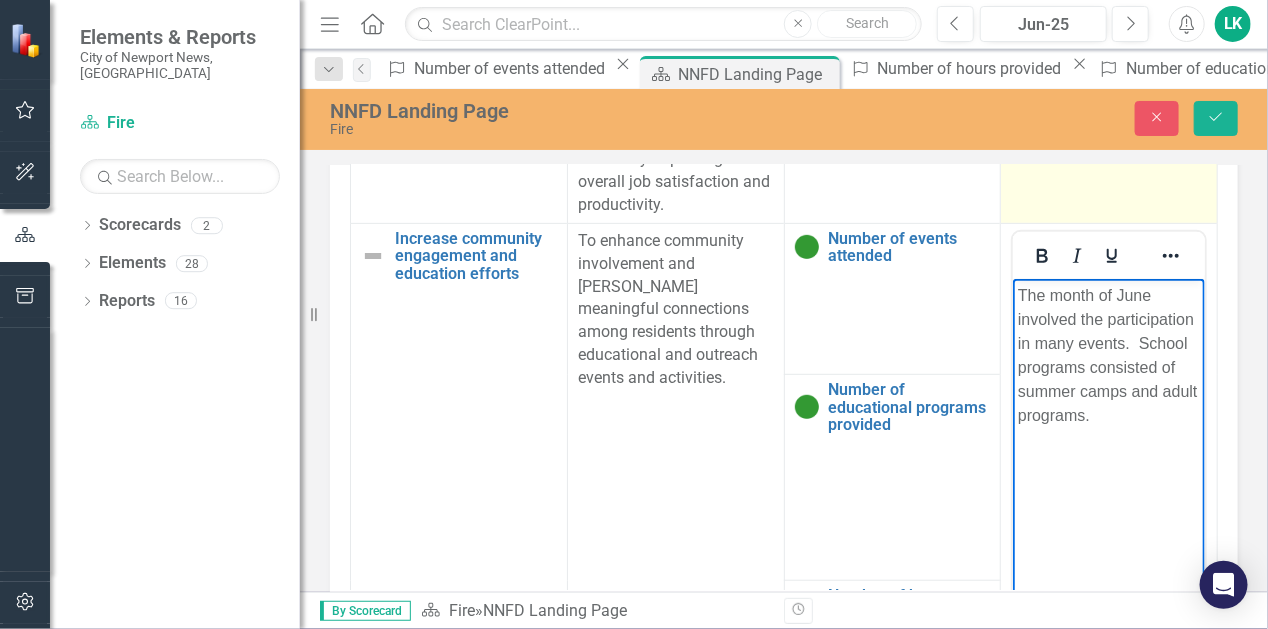 scroll, scrollTop: 142, scrollLeft: 31, axis: both 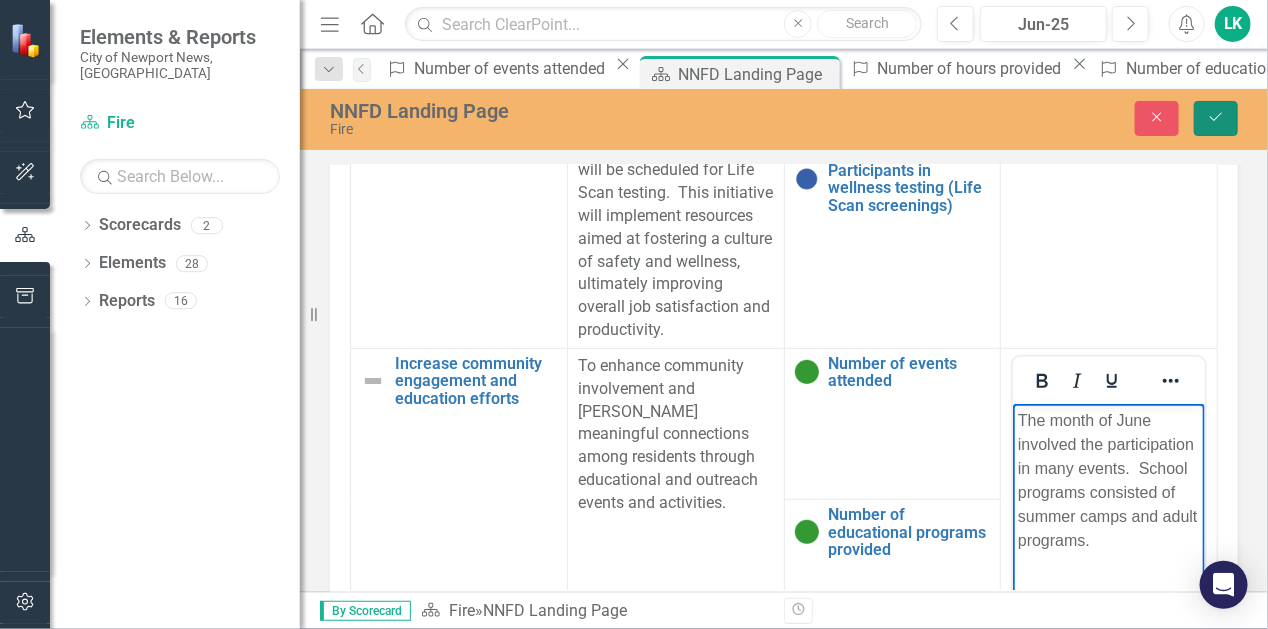 click on "Save" at bounding box center [1216, 118] 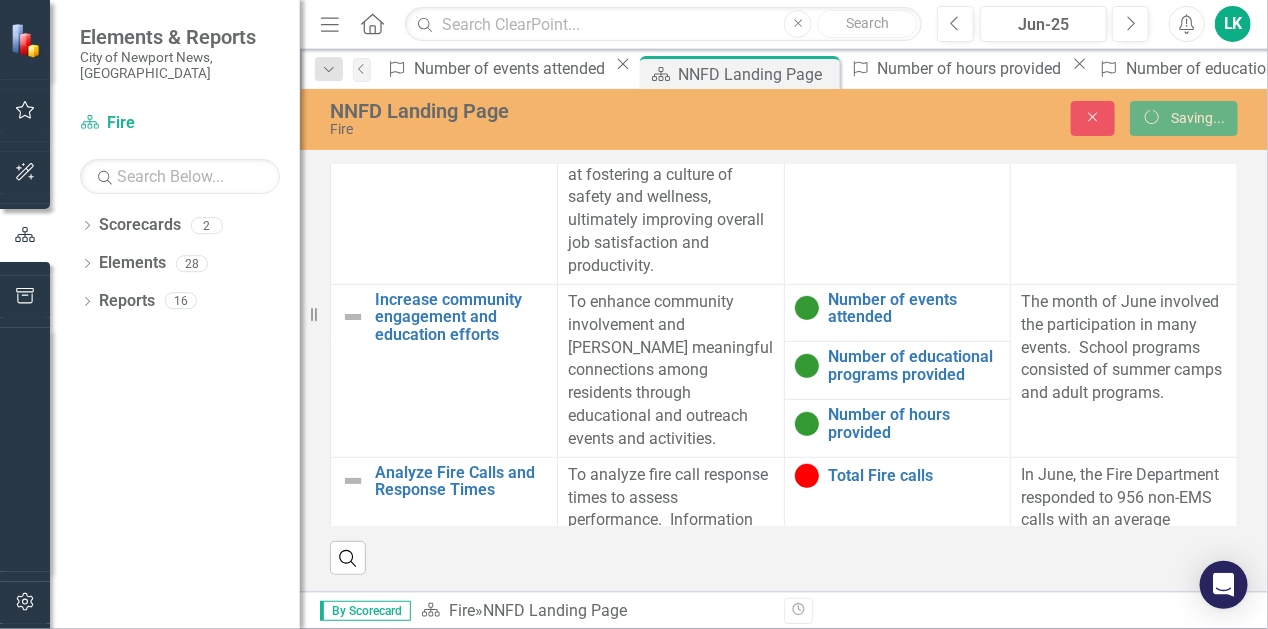 scroll, scrollTop: 0, scrollLeft: 0, axis: both 